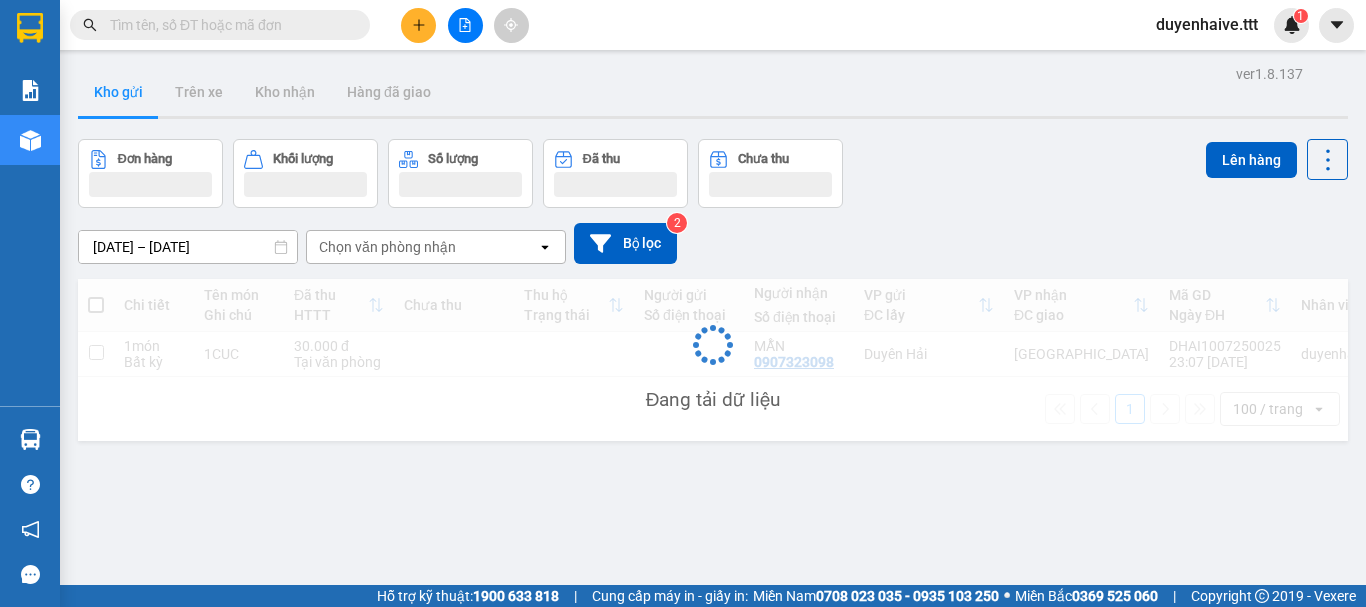scroll, scrollTop: 0, scrollLeft: 0, axis: both 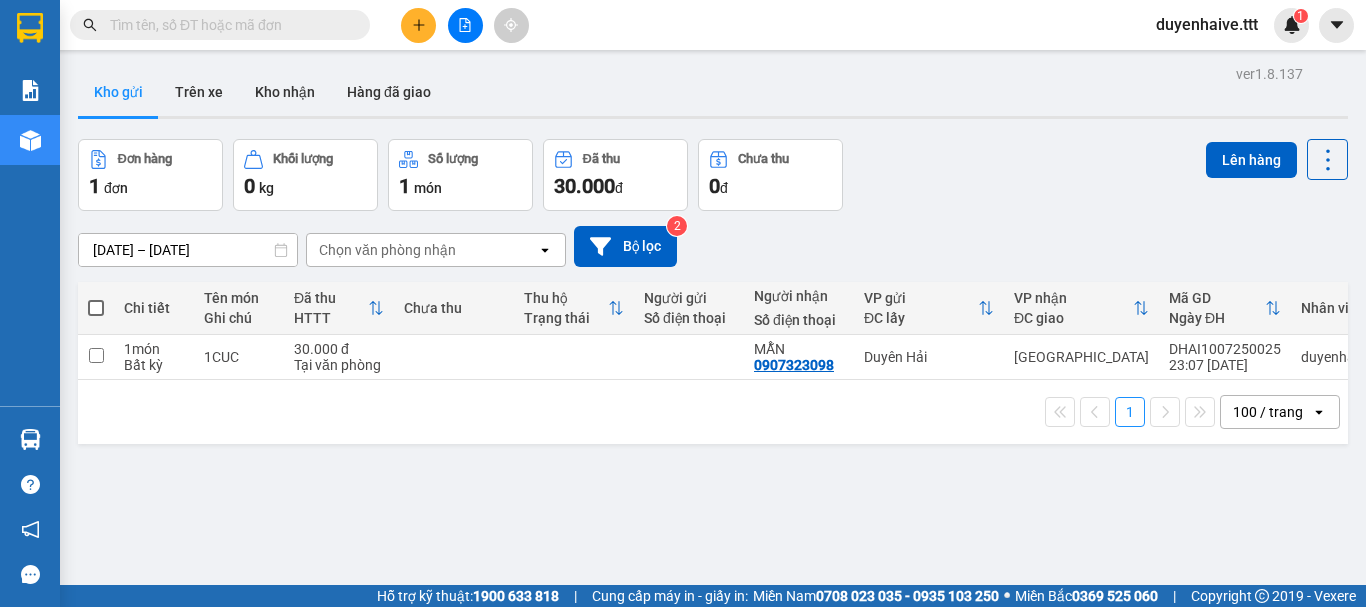 click at bounding box center (96, 308) 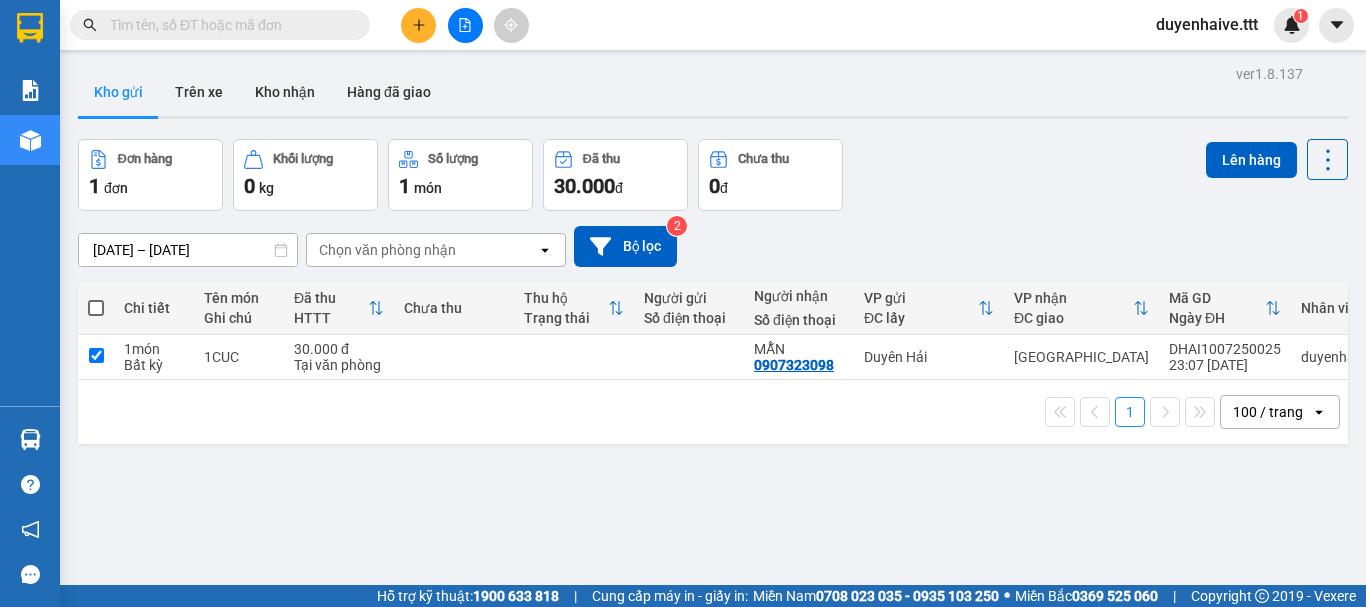 checkbox on "true" 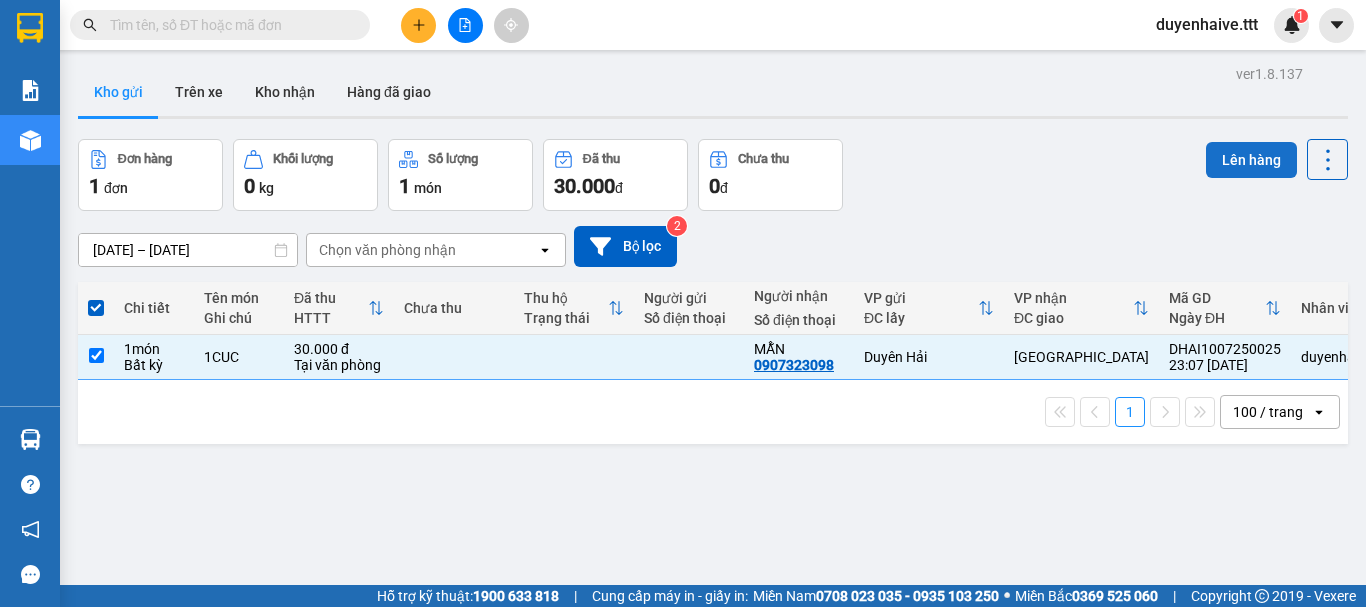 click on "Lên hàng" at bounding box center [1251, 160] 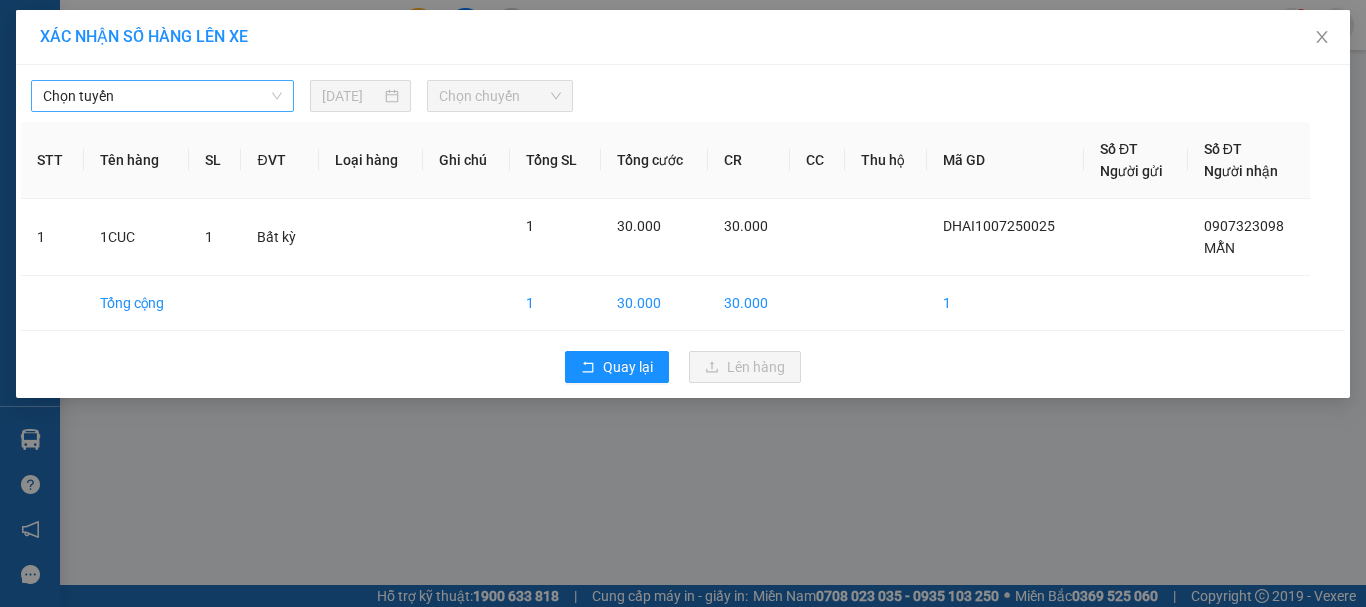 click on "Chọn tuyến" at bounding box center (162, 96) 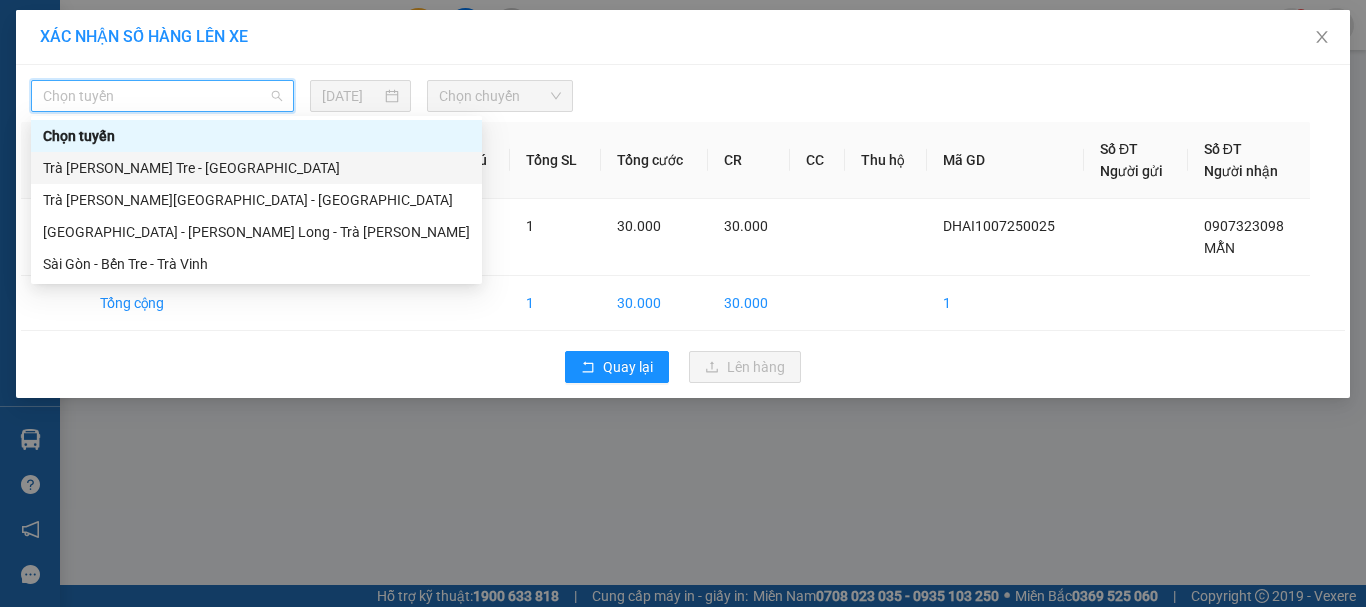 click on "Trà Vinh - Bến Tre - Sài Gòn" at bounding box center (256, 168) 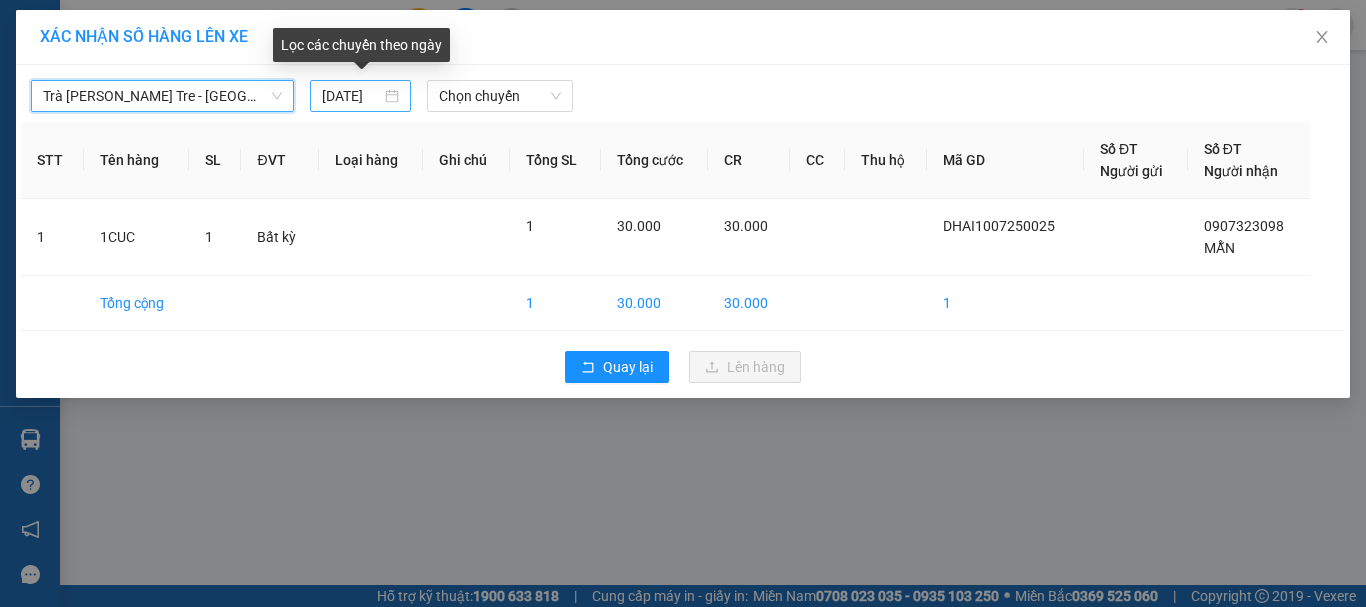 click on "[DATE]" at bounding box center [351, 96] 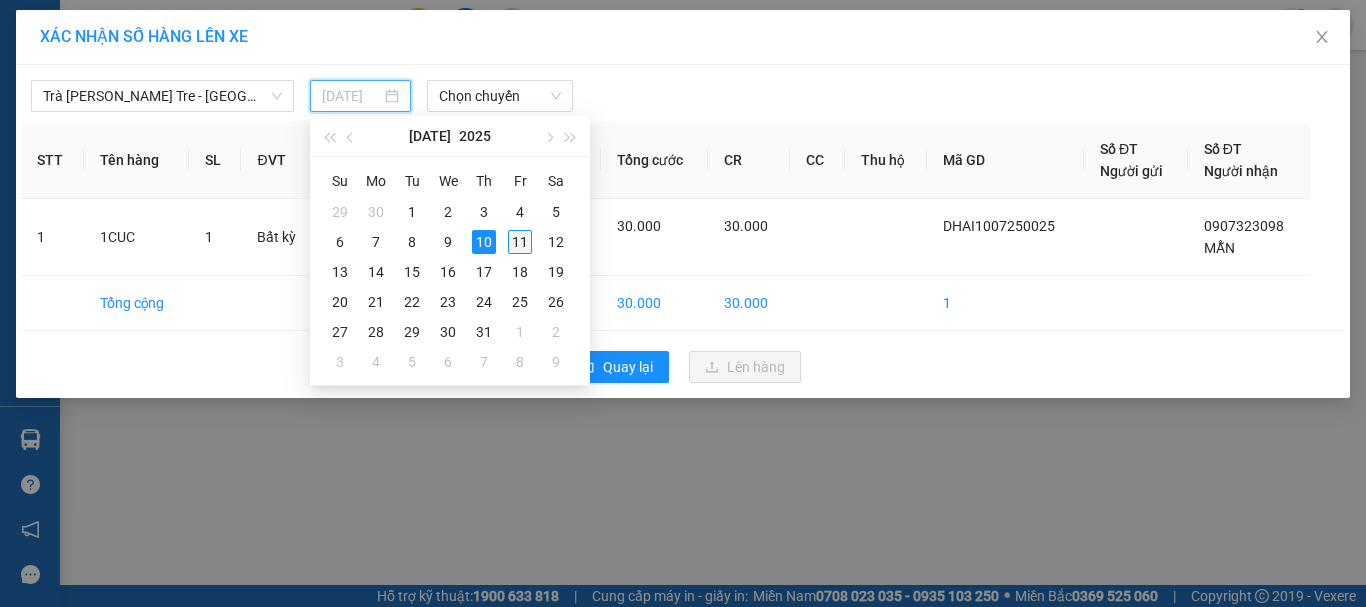 click on "11" at bounding box center [520, 242] 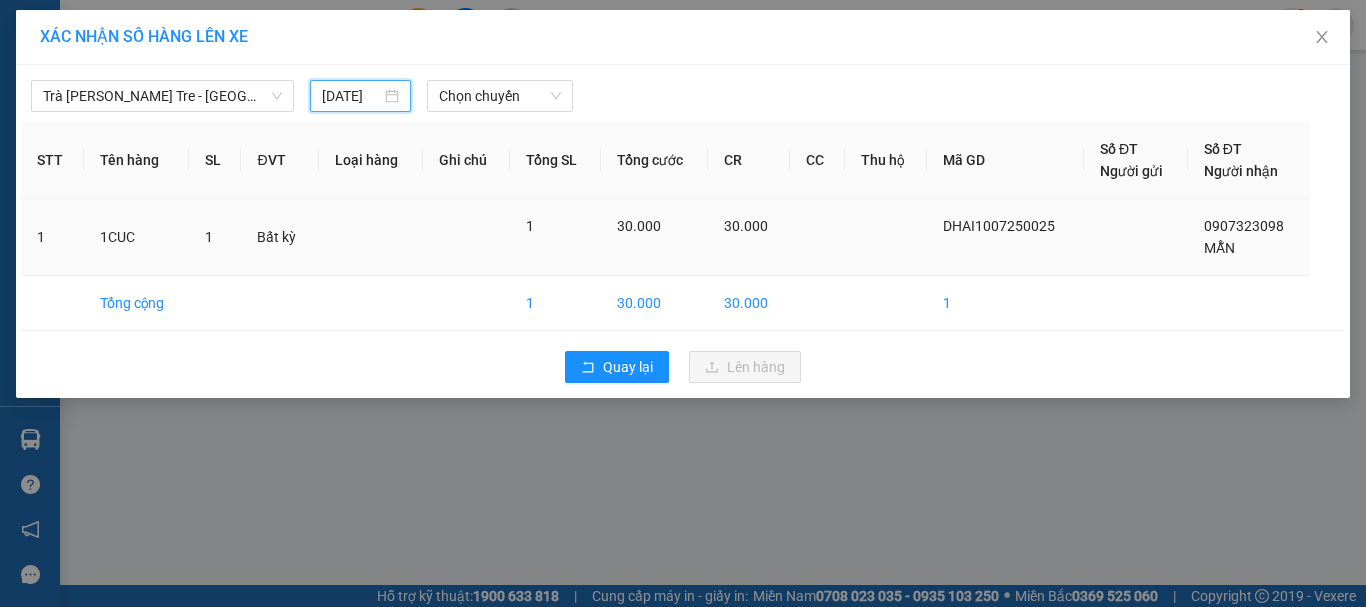 type on "[DATE]" 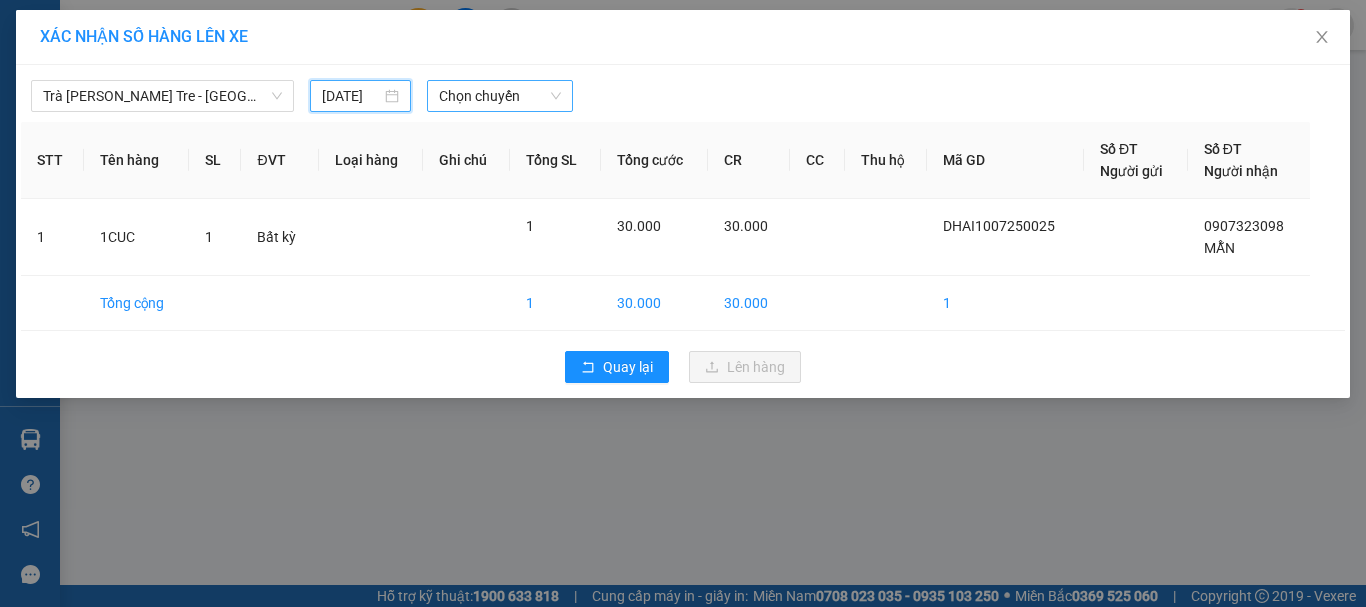 click on "Chọn chuyến" at bounding box center [500, 96] 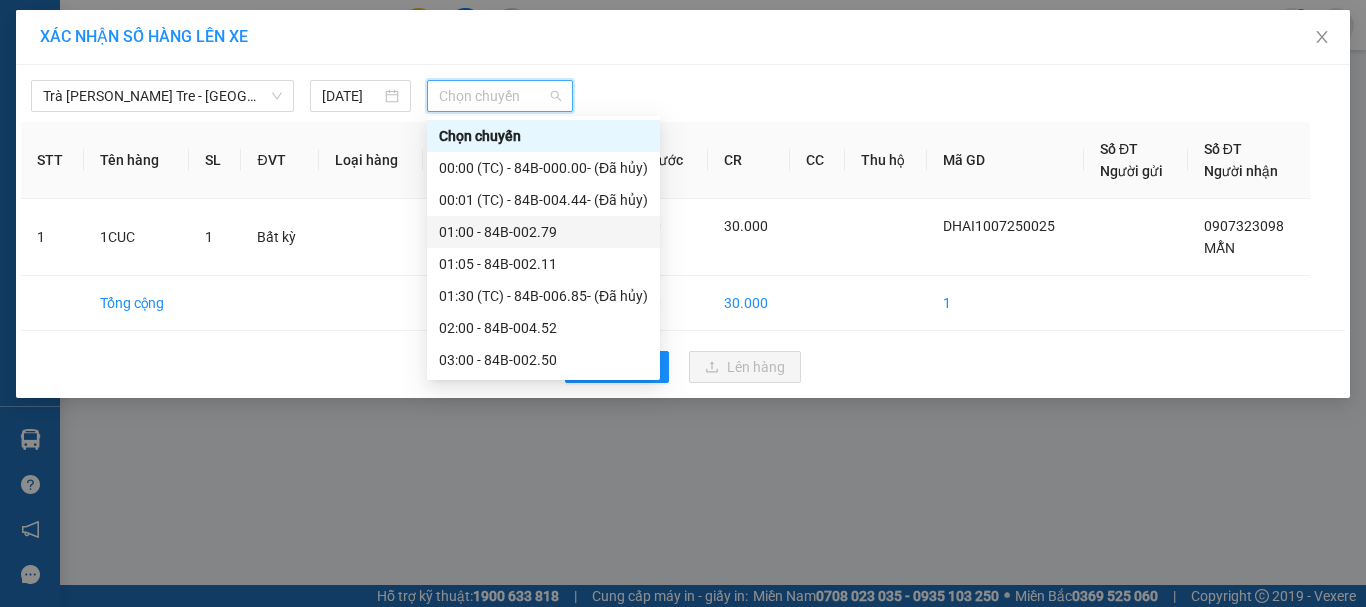 scroll, scrollTop: 200, scrollLeft: 0, axis: vertical 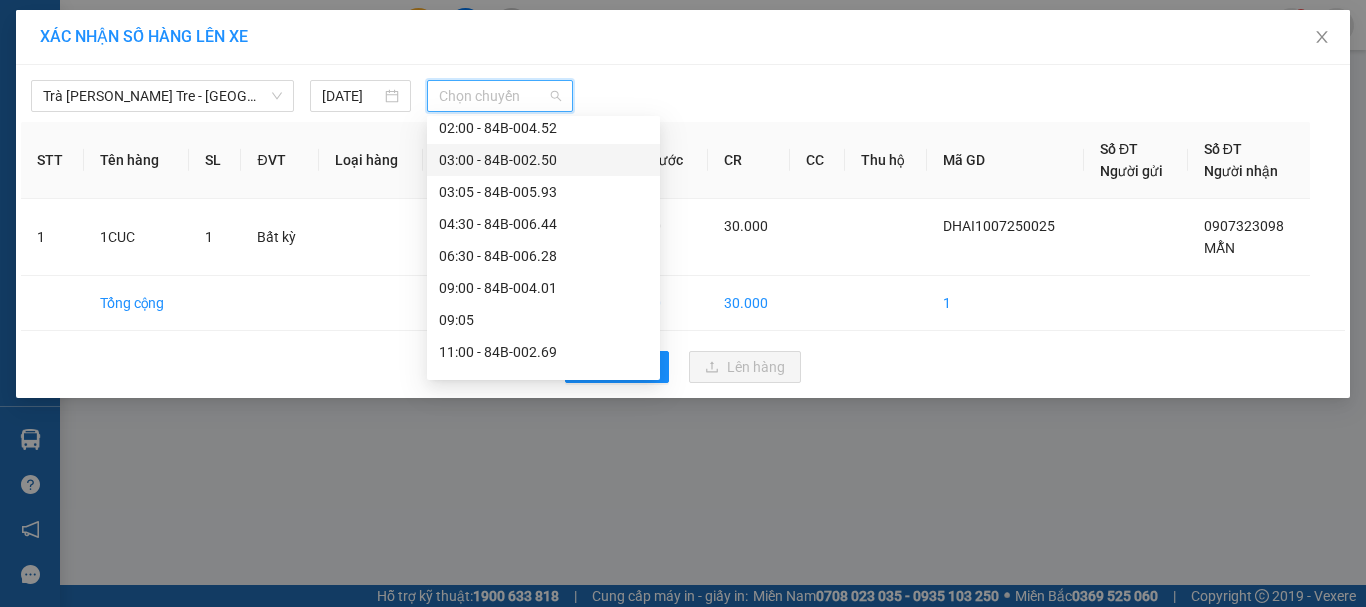 click on "03:00     - 84B-002.50" at bounding box center [543, 160] 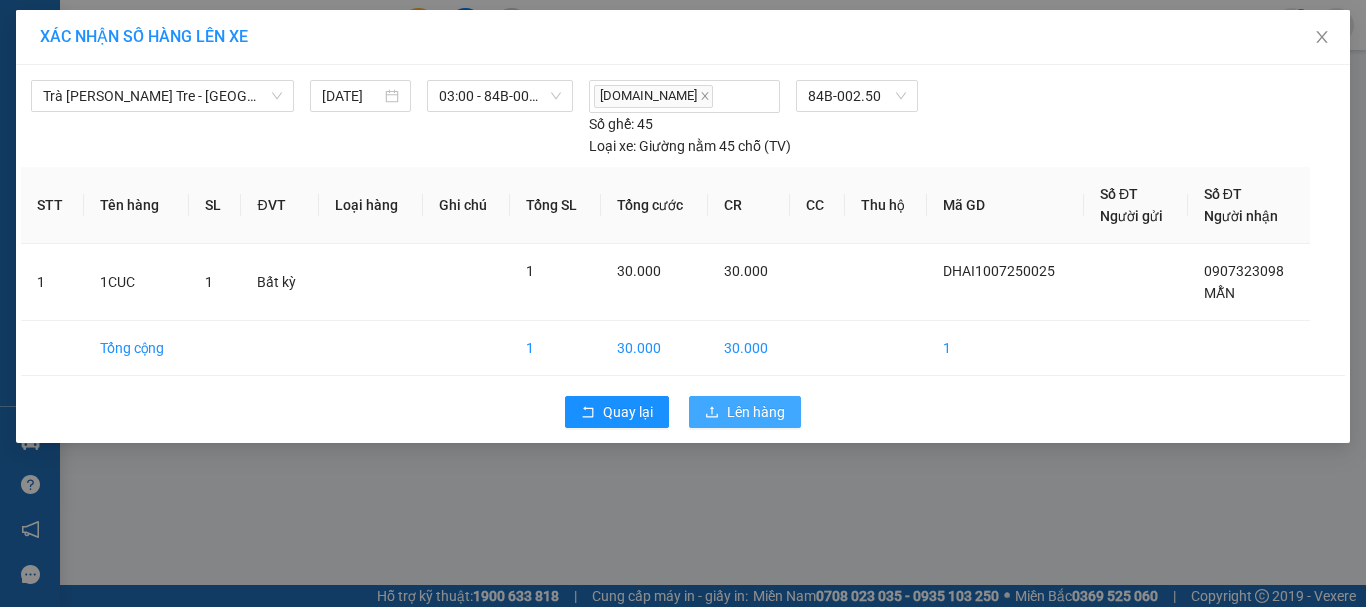 click on "Lên hàng" at bounding box center [756, 412] 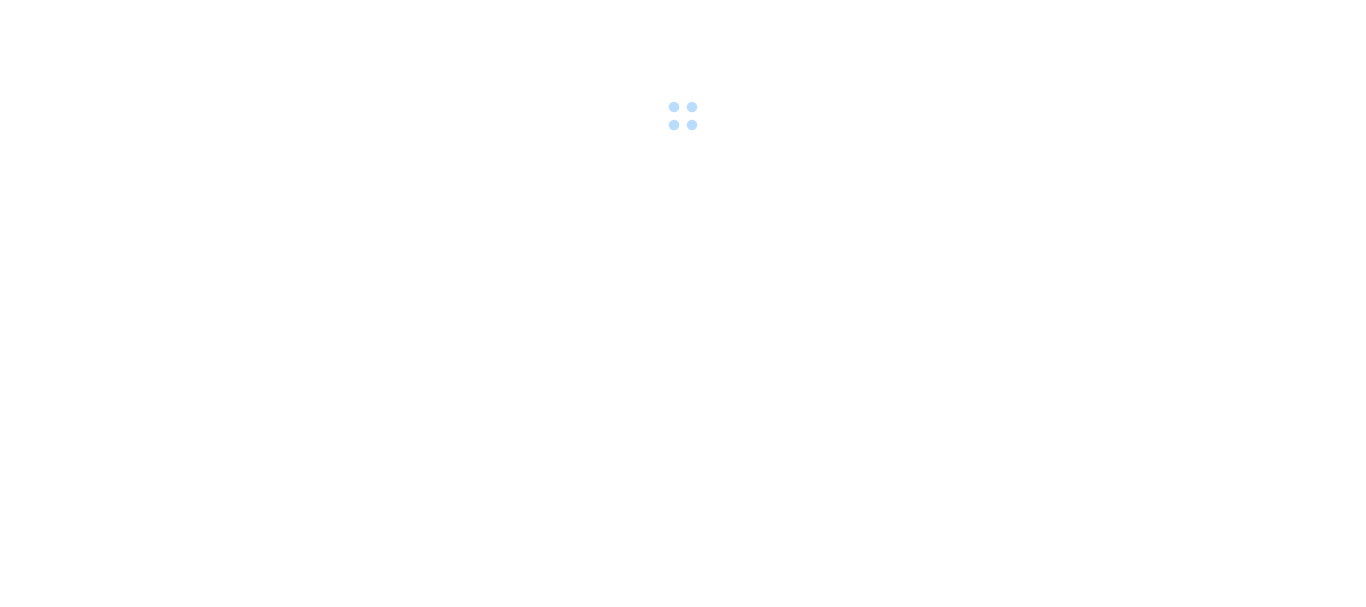 scroll, scrollTop: 0, scrollLeft: 0, axis: both 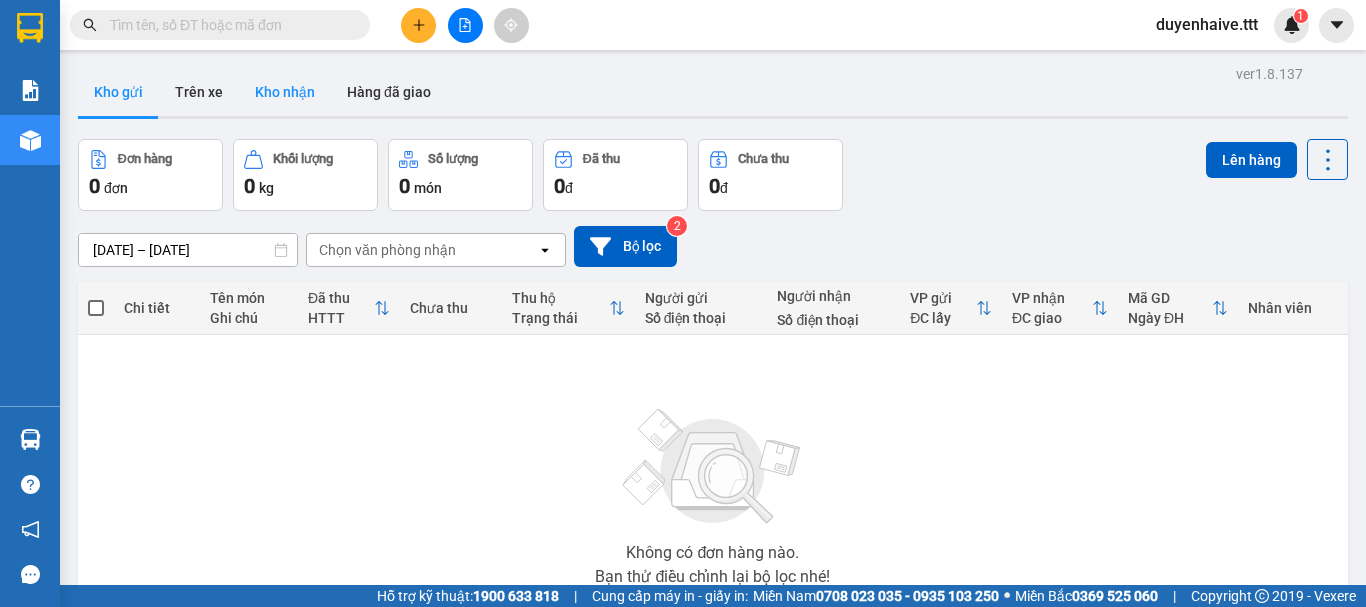 click on "Kho nhận" at bounding box center [285, 92] 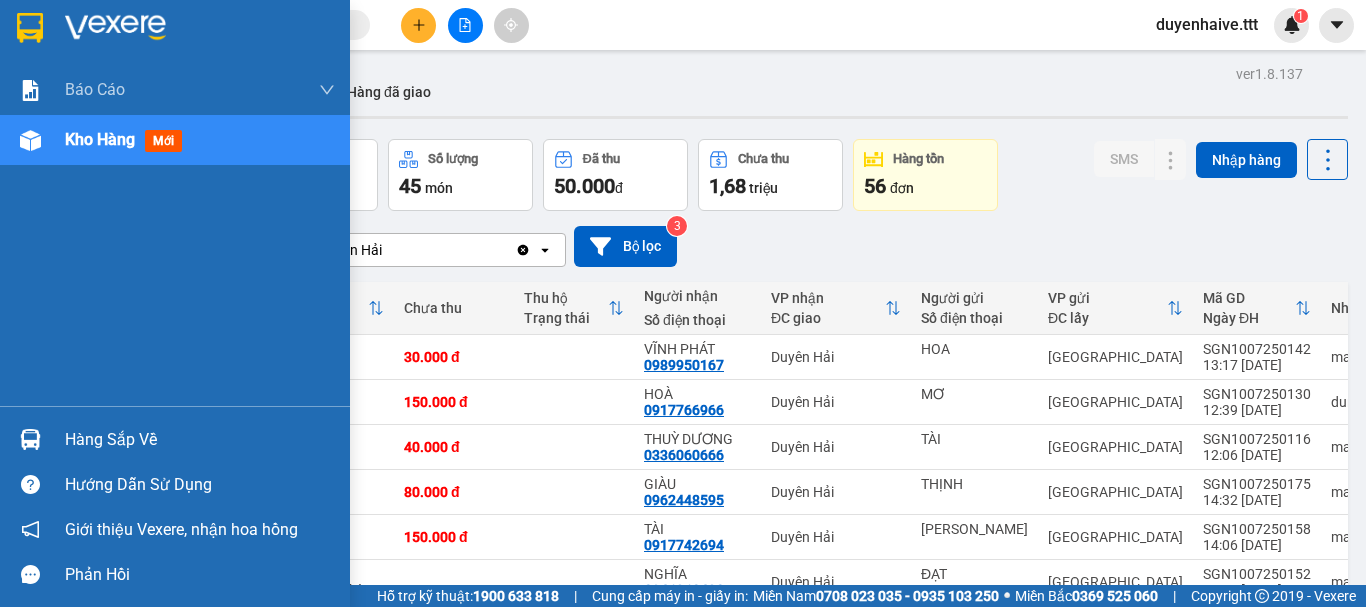 click on "Hàng sắp về" at bounding box center [200, 440] 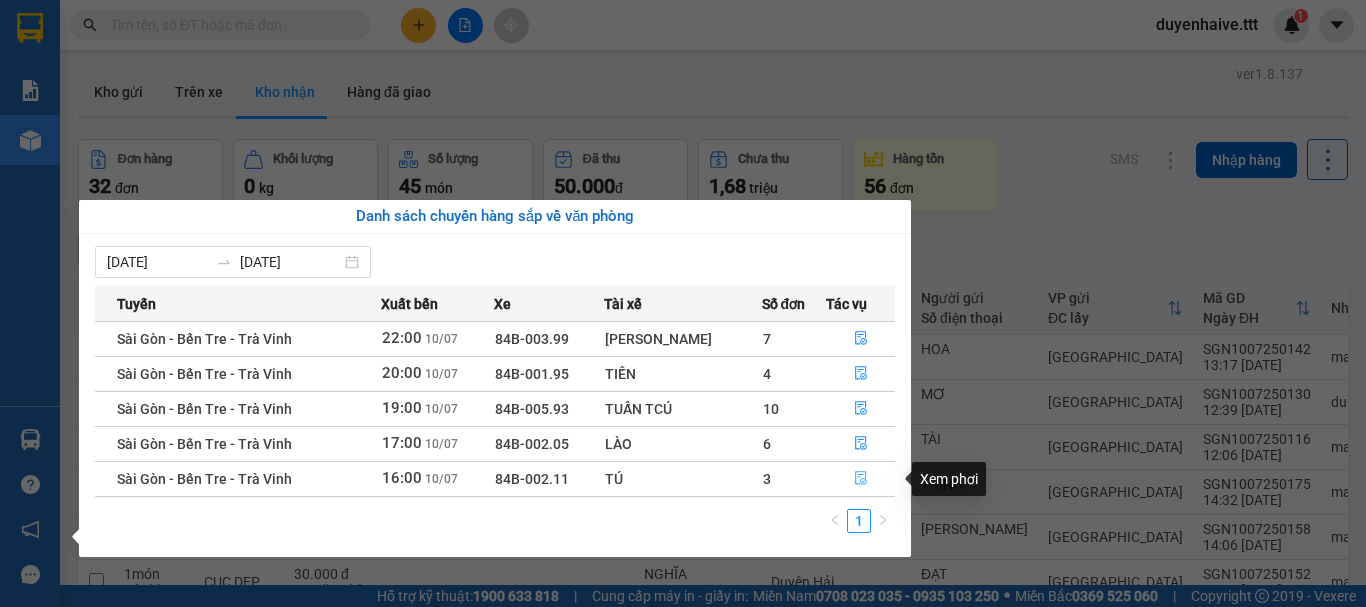 click 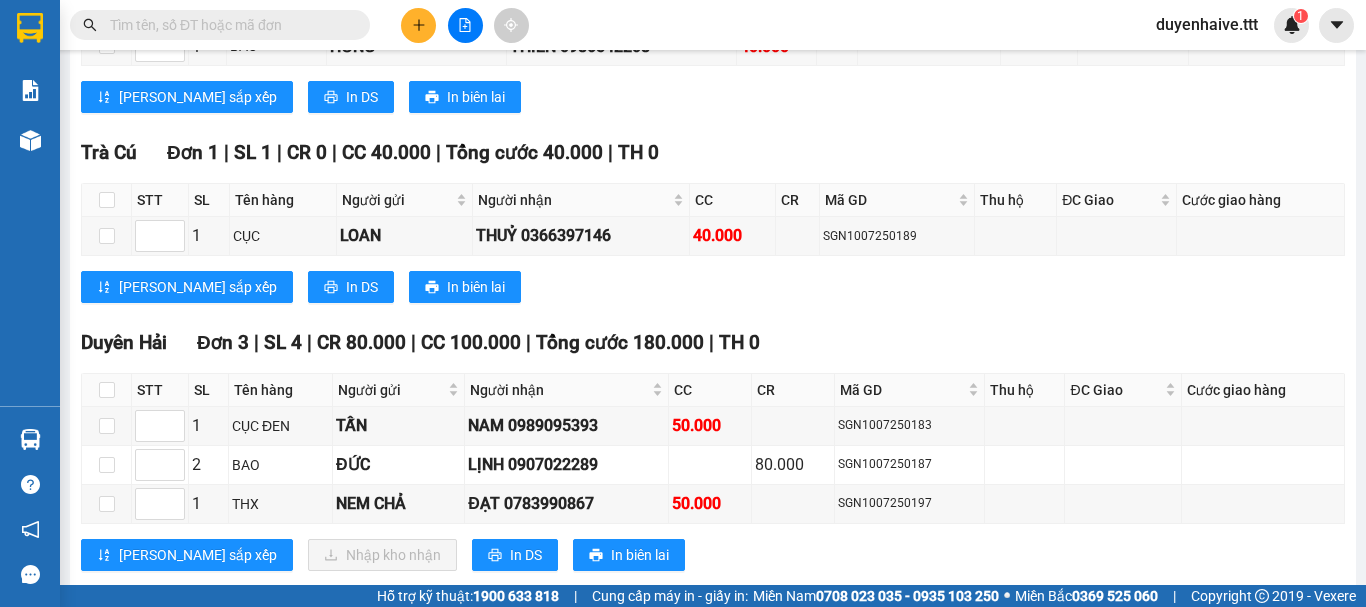 scroll, scrollTop: 1300, scrollLeft: 0, axis: vertical 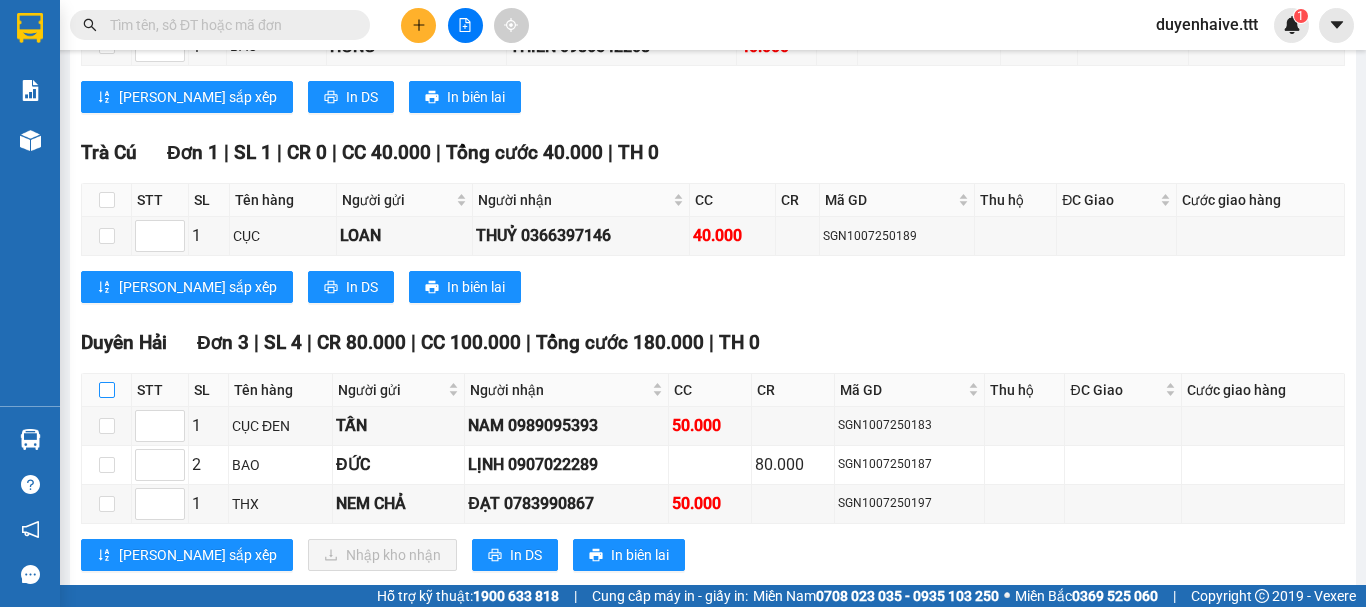 click at bounding box center [107, 390] 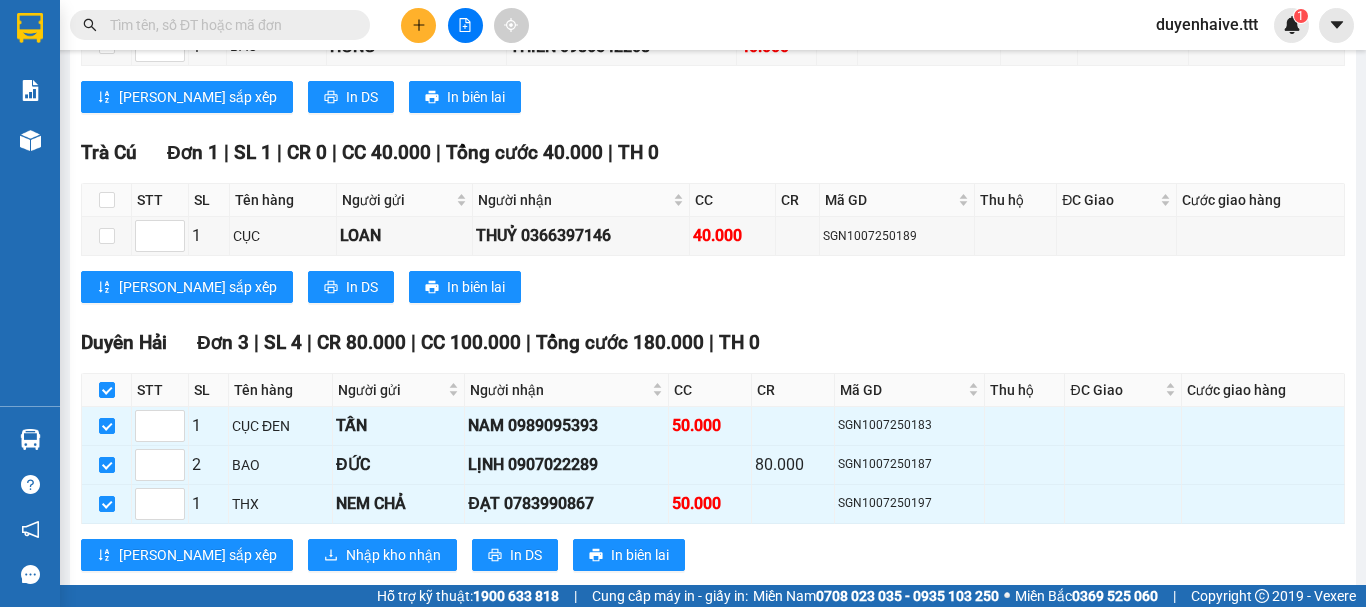 click on "Hỗ trợ kỹ thuật:  1900 633 818 | Cung cấp máy in - giấy in:  [GEOGRAPHIC_DATA]  0708 023 035 - 0935 103 250 ⚪️ Miền Bắc  0369 525 060 | Copyright   2019 - Vexere" at bounding box center (678, 596) 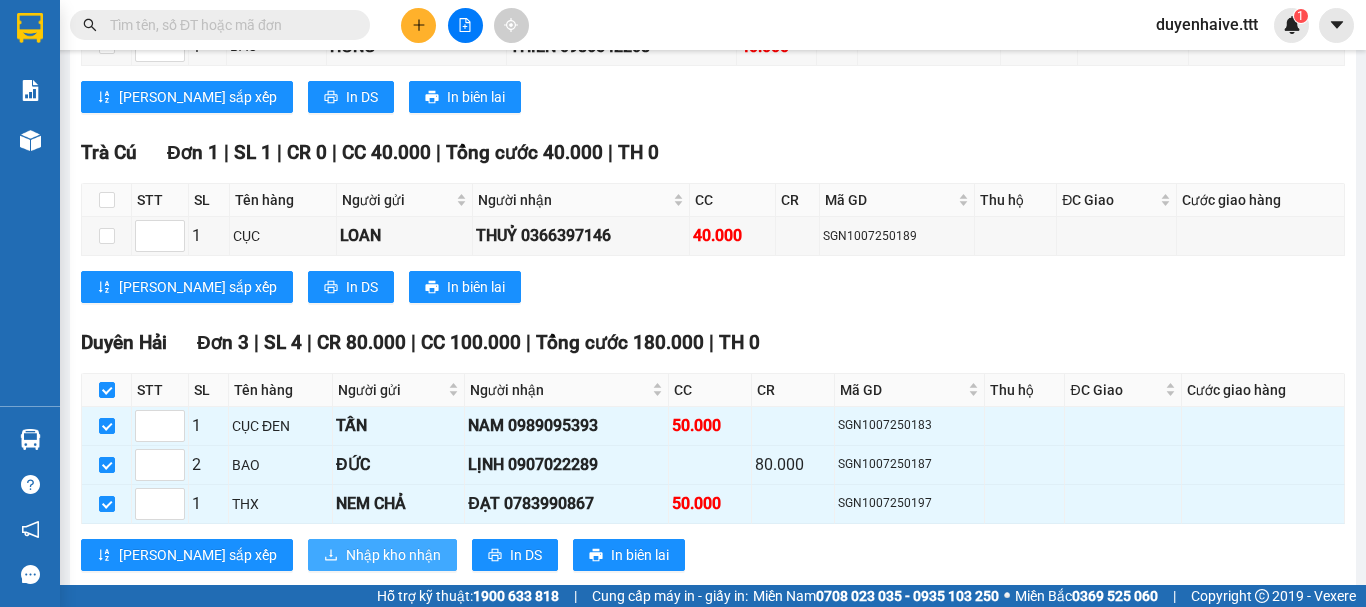 click on "Nhập kho nhận" at bounding box center (393, 555) 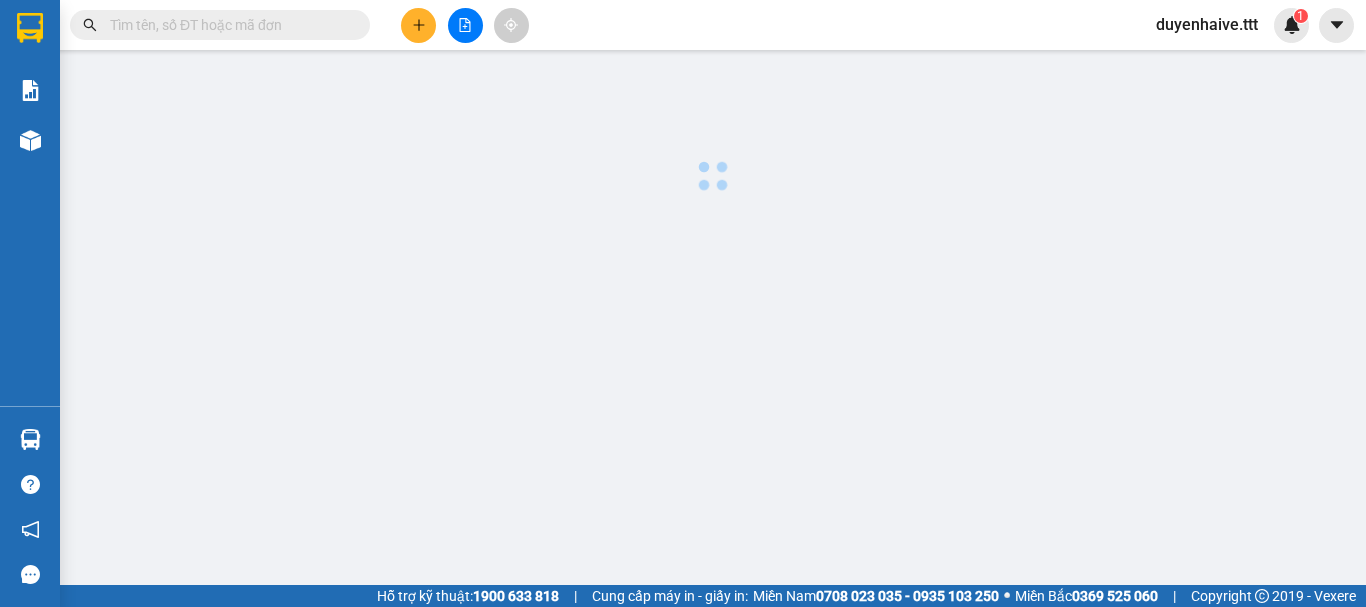 scroll, scrollTop: 0, scrollLeft: 0, axis: both 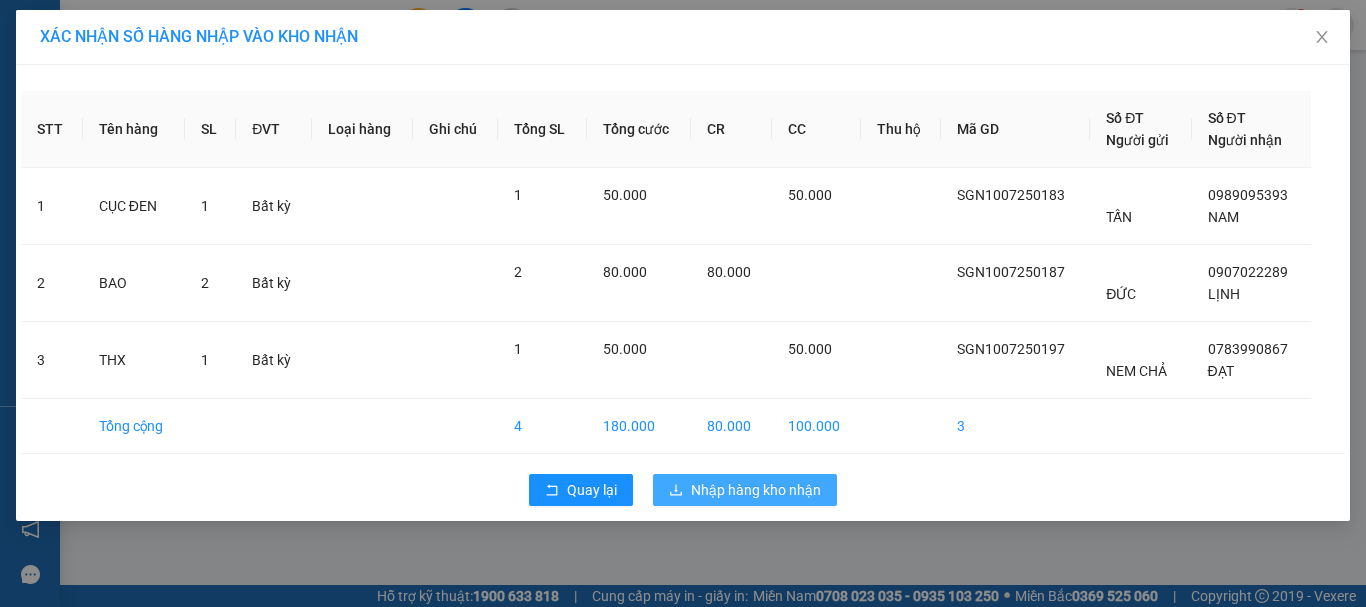 click on "Nhập hàng kho nhận" at bounding box center [756, 490] 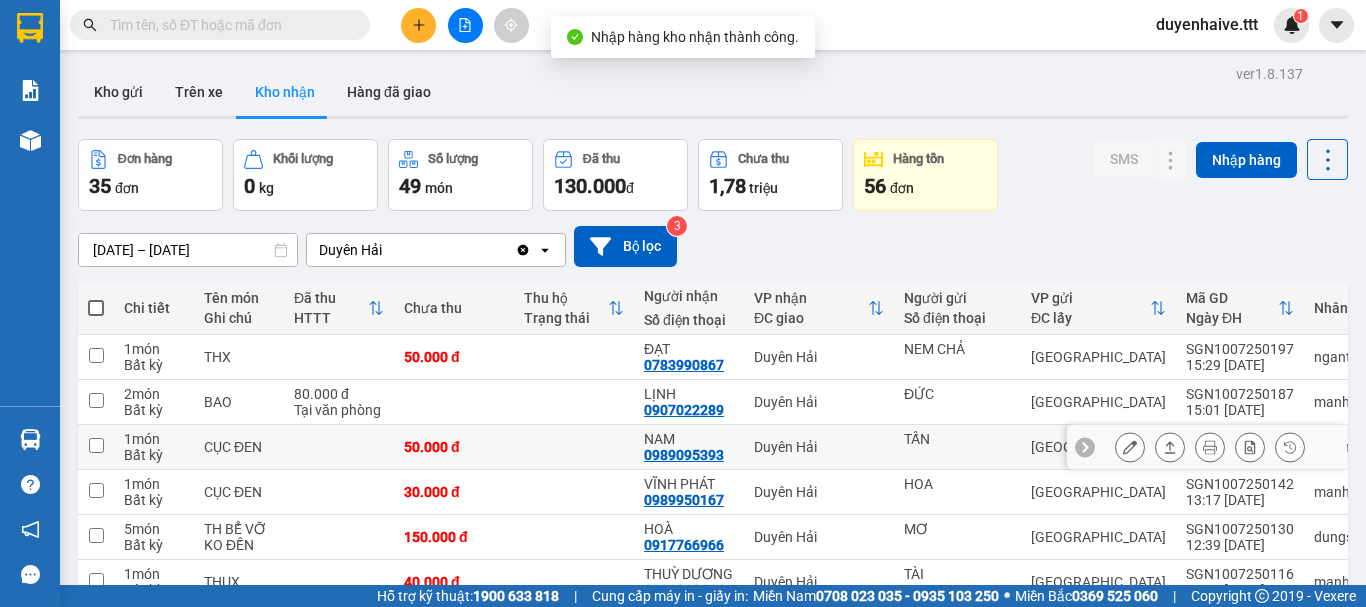 drag, startPoint x: 120, startPoint y: 433, endPoint x: 119, endPoint y: 443, distance: 10.049875 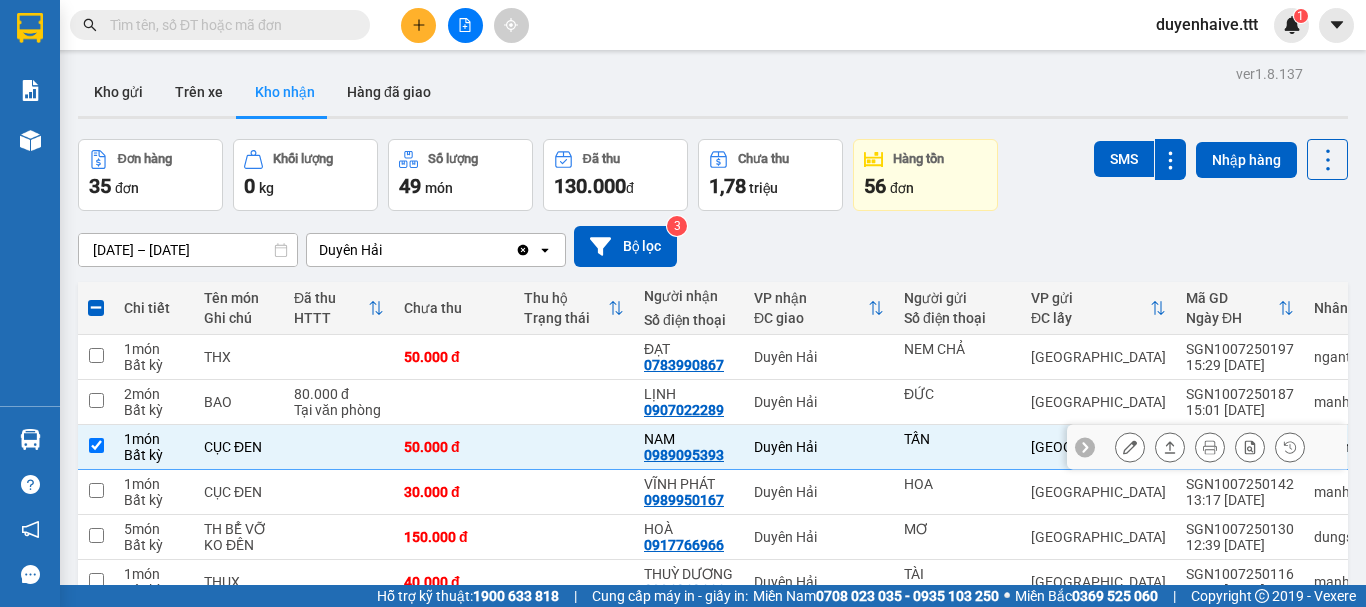click at bounding box center [96, 445] 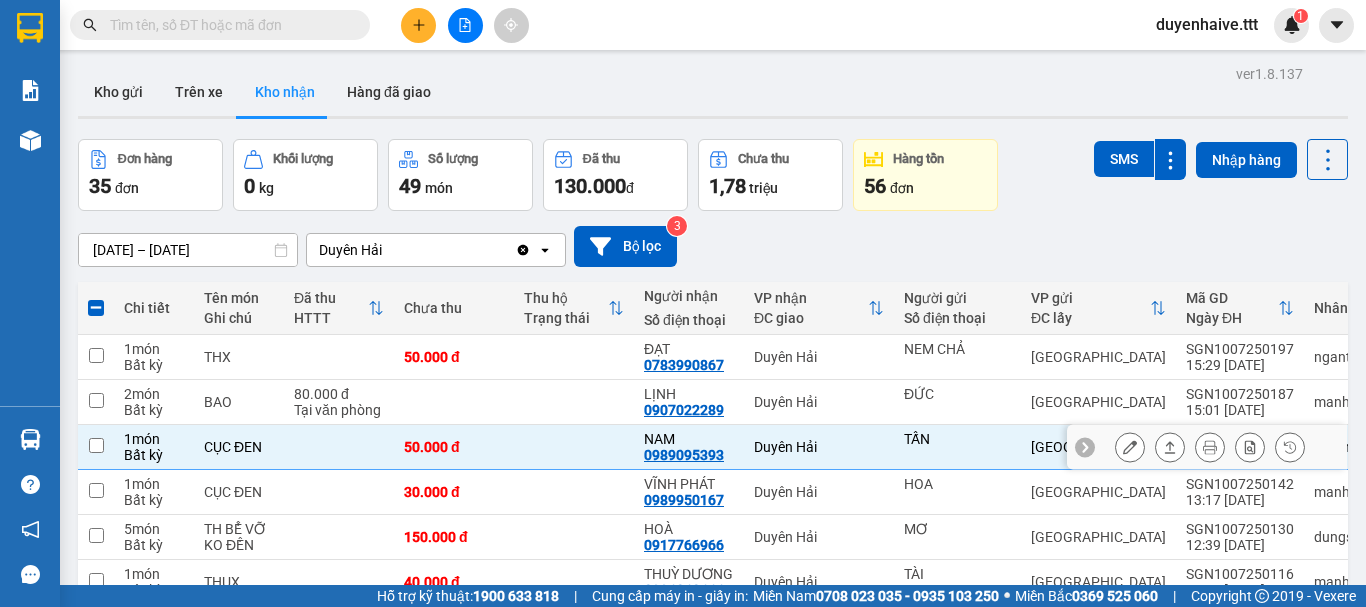 checkbox on "false" 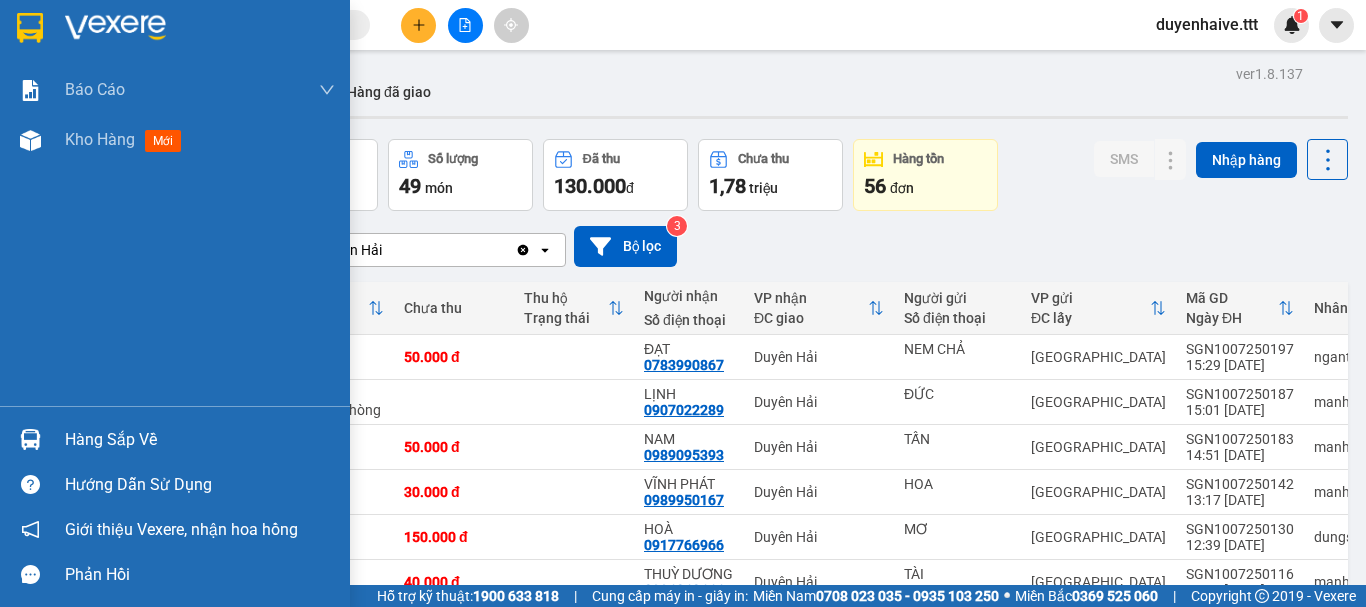 drag, startPoint x: 47, startPoint y: 432, endPoint x: 128, endPoint y: 441, distance: 81.49847 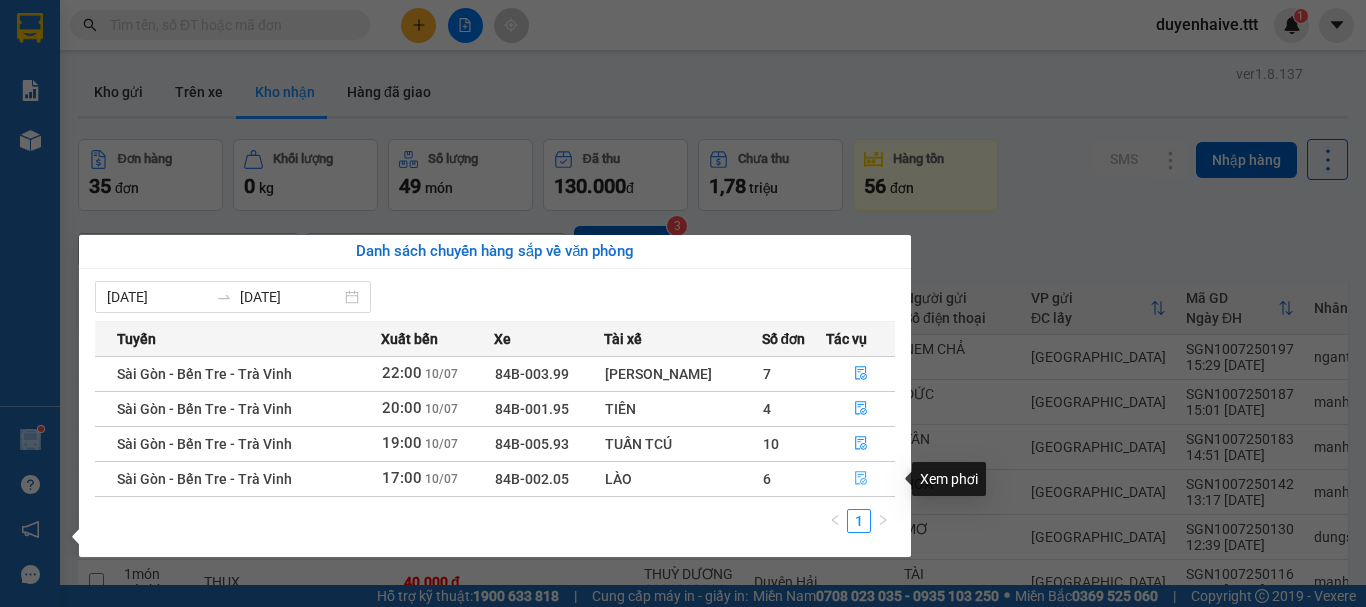 click 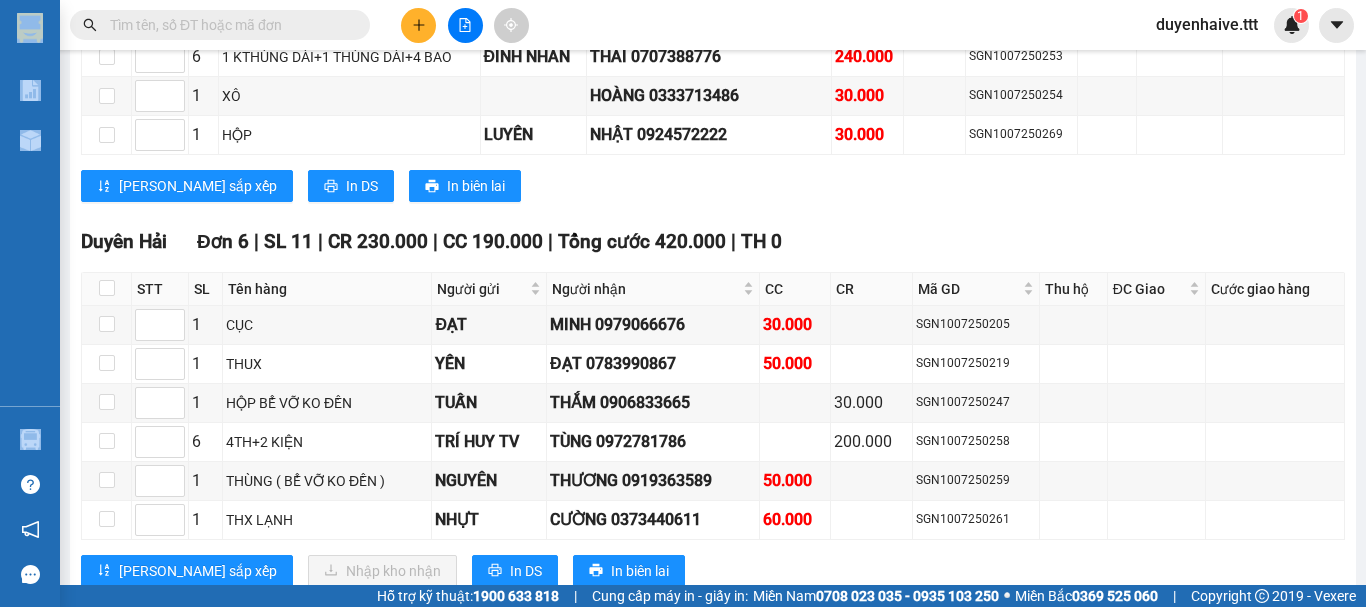 scroll, scrollTop: 2875, scrollLeft: 0, axis: vertical 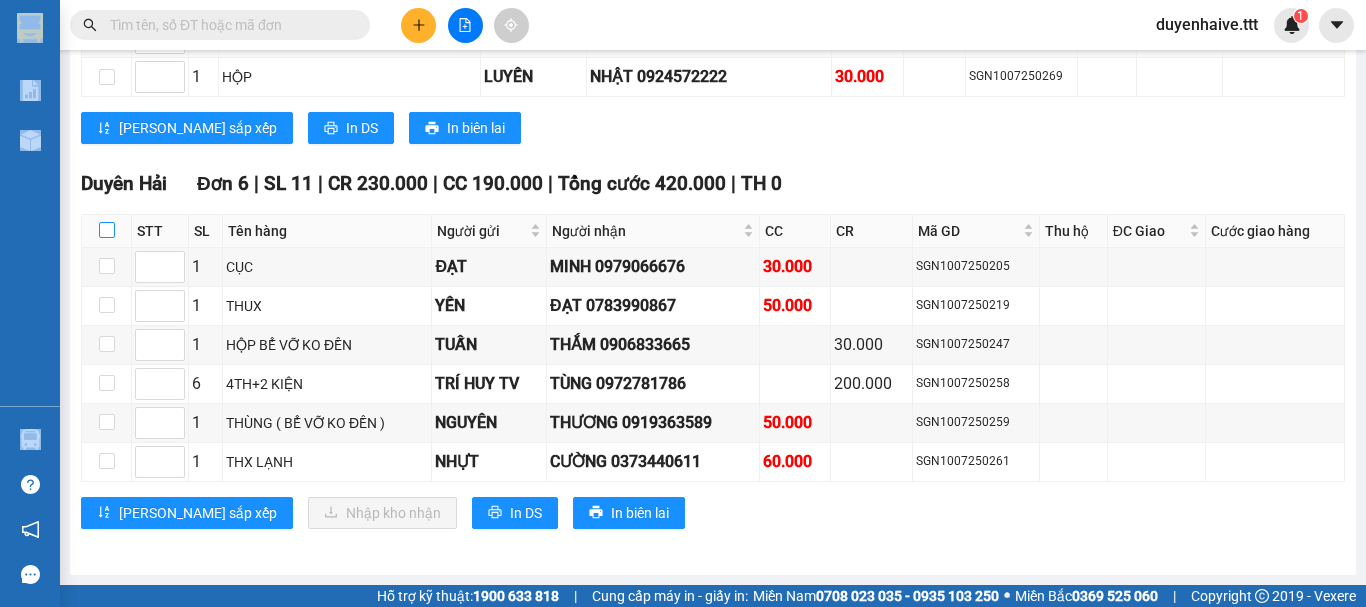 click at bounding box center (107, 230) 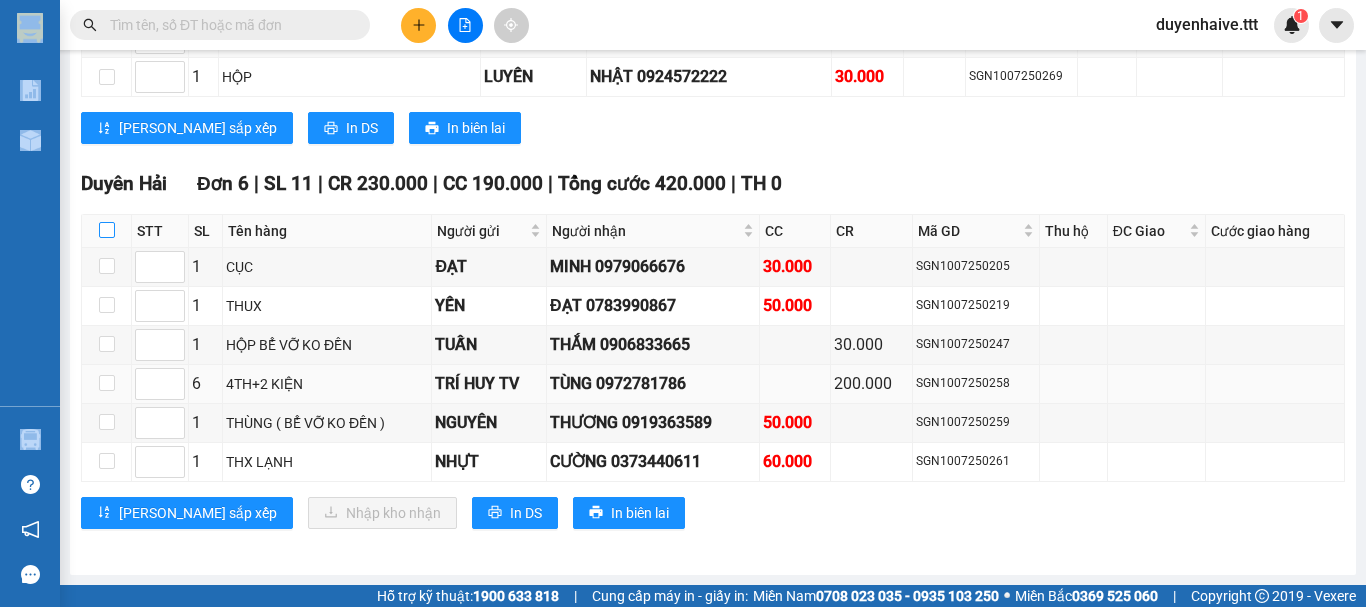 checkbox on "true" 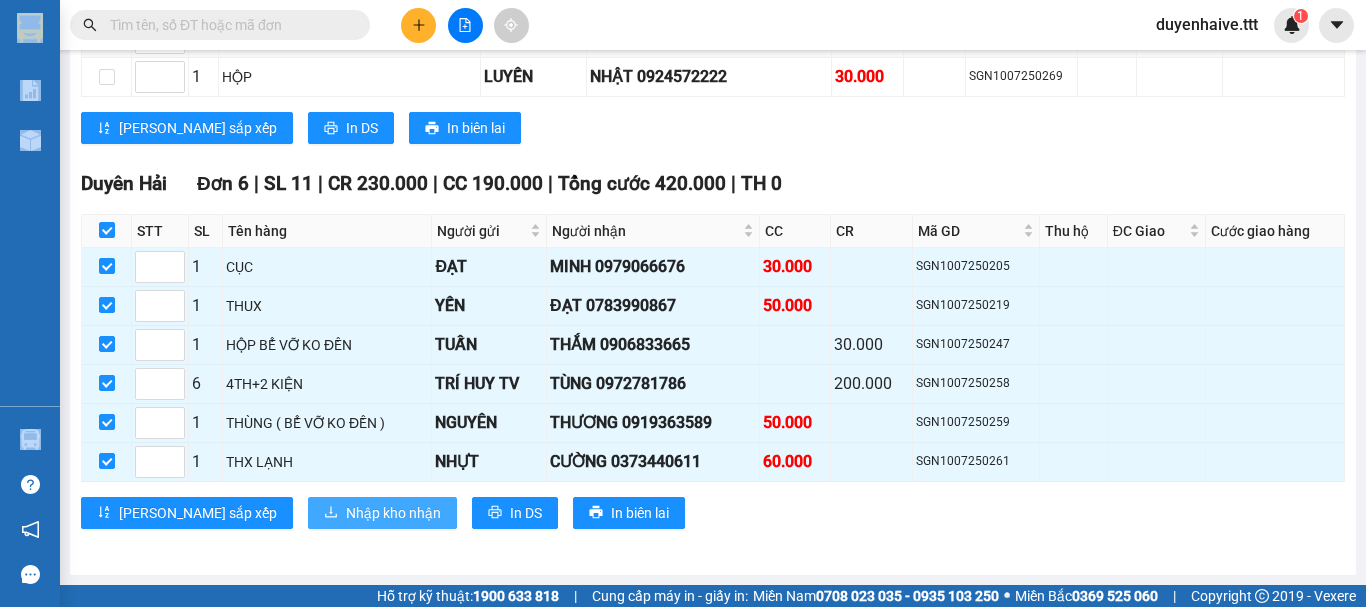 click on "Nhập kho nhận" at bounding box center (393, 513) 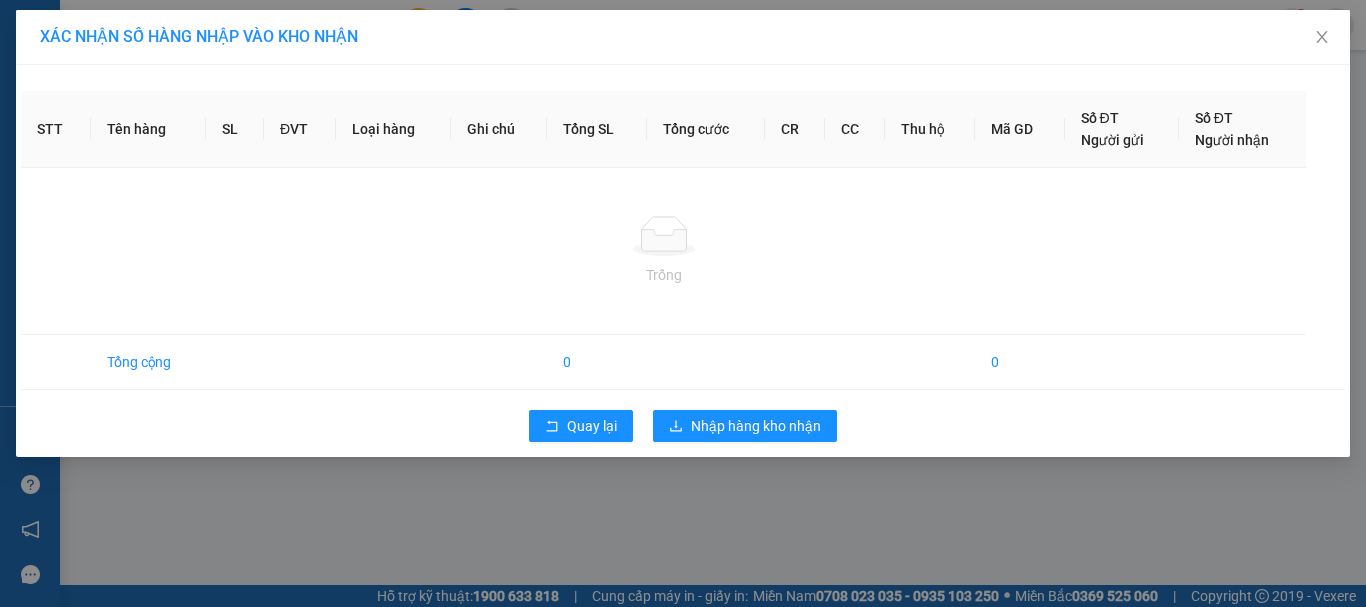 scroll, scrollTop: 0, scrollLeft: 0, axis: both 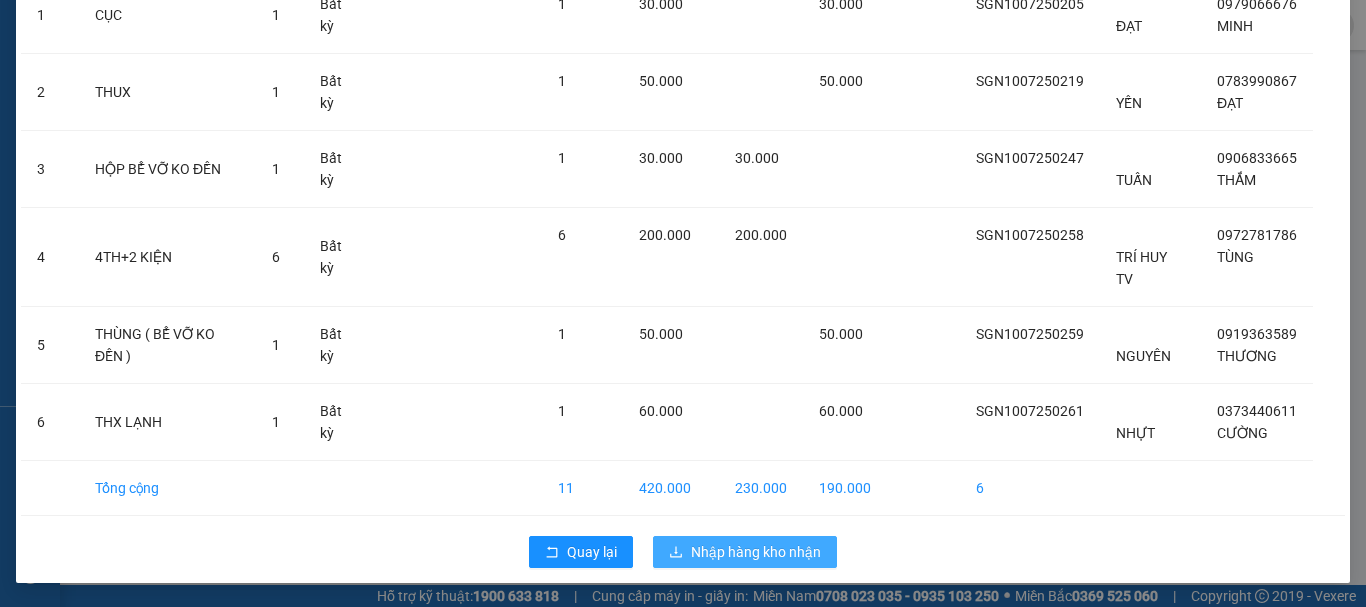 click on "Nhập hàng kho nhận" at bounding box center (756, 552) 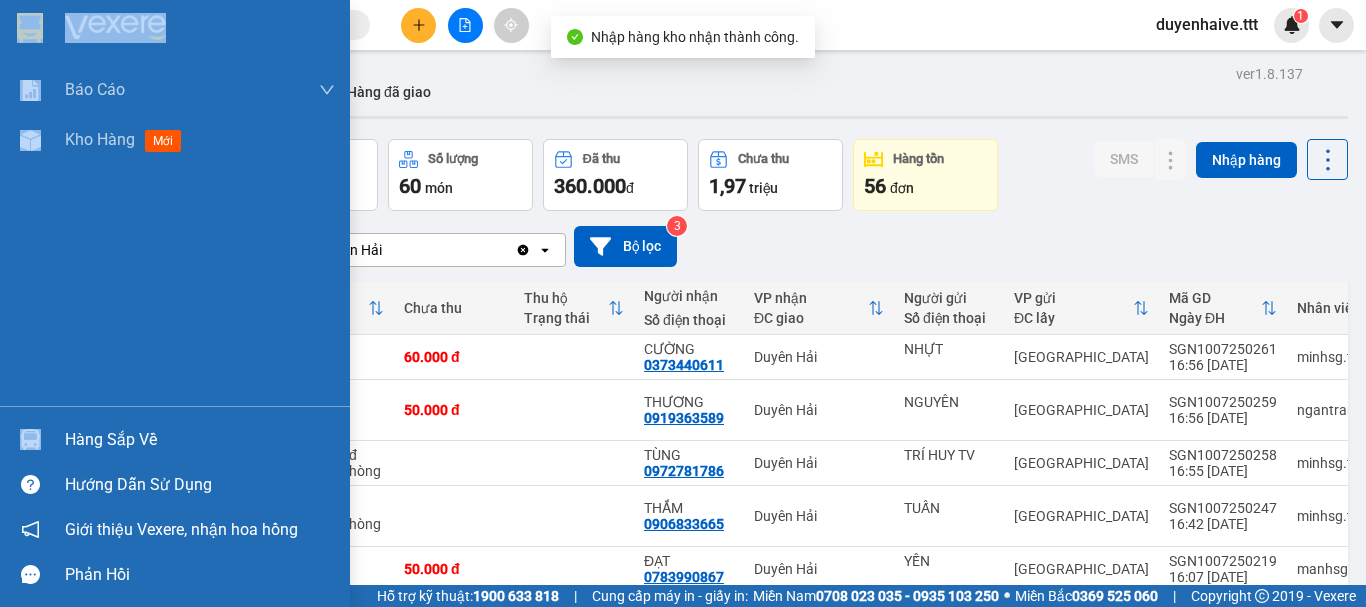 click on "Hàng sắp về" at bounding box center (200, 440) 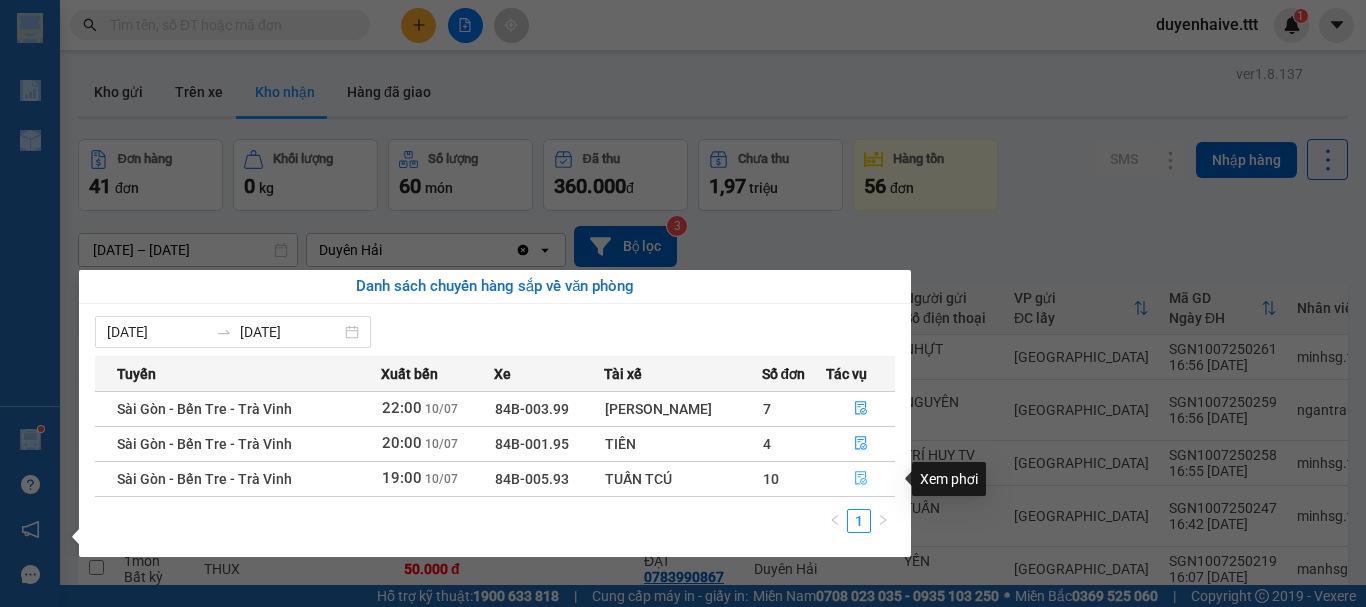 click 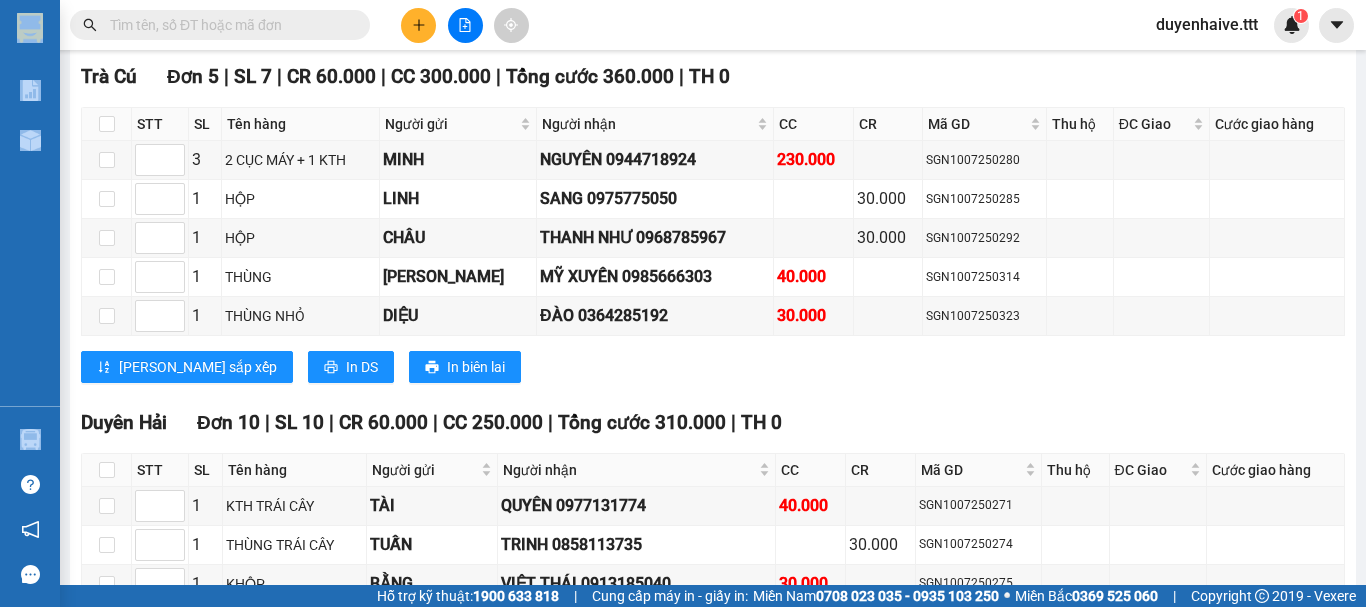 scroll, scrollTop: 2412, scrollLeft: 0, axis: vertical 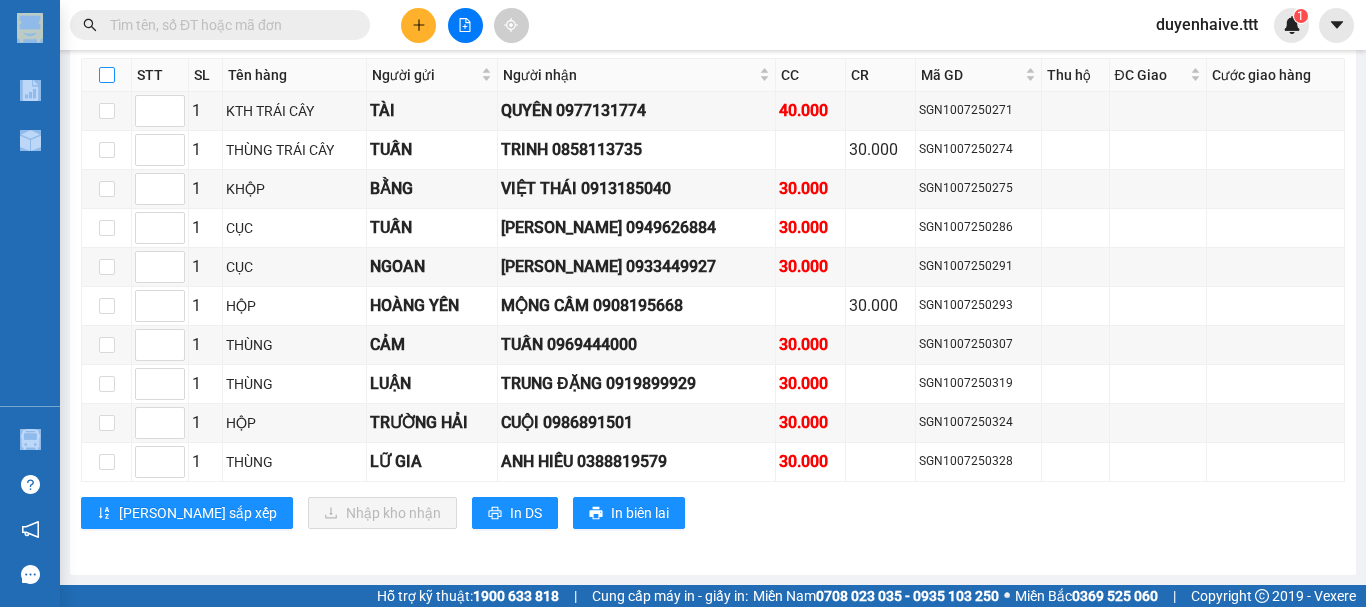 click at bounding box center (107, 75) 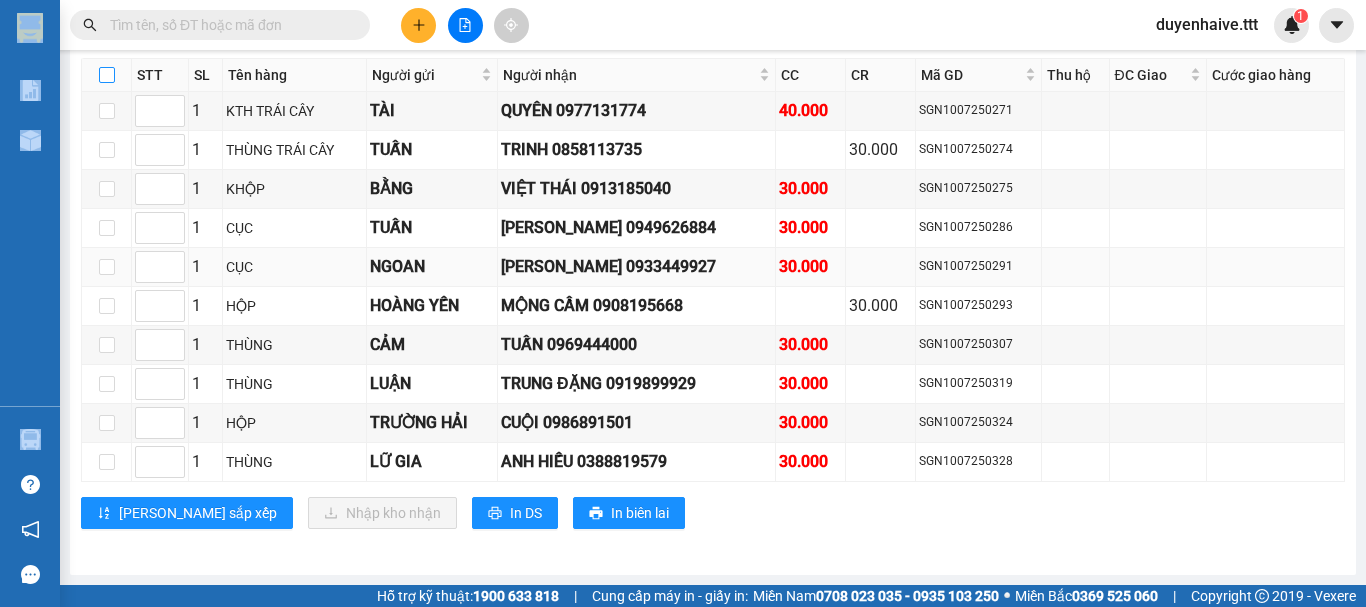 checkbox on "true" 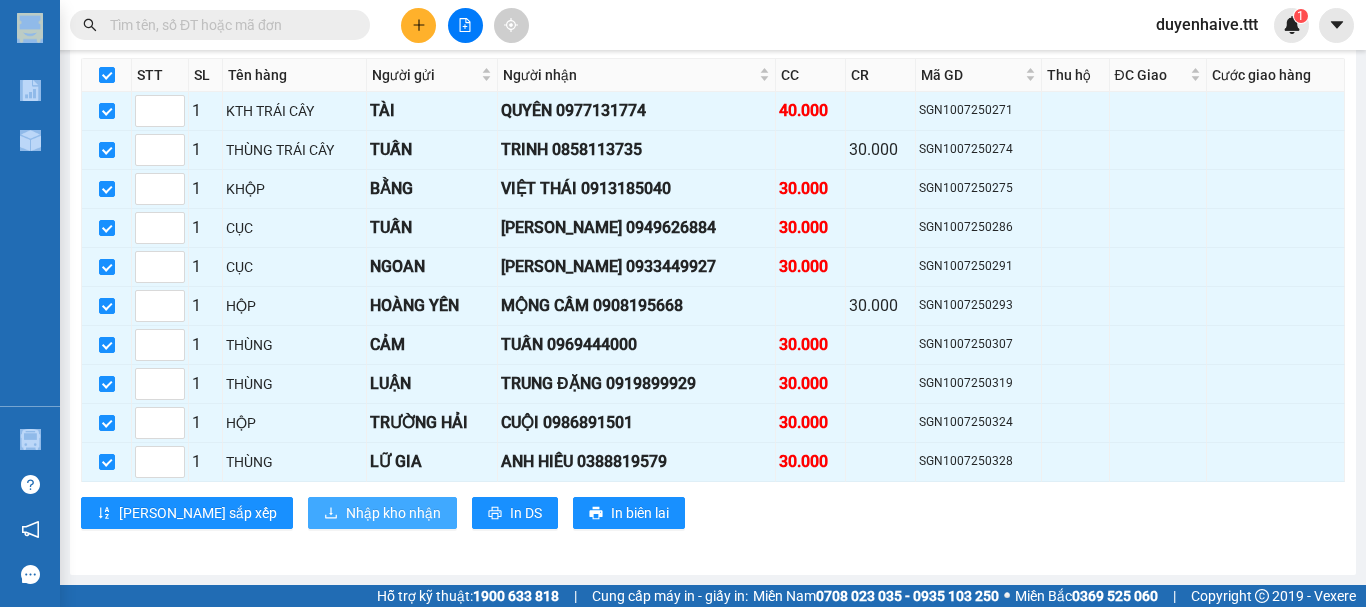 click on "Nhập kho nhận" at bounding box center (393, 513) 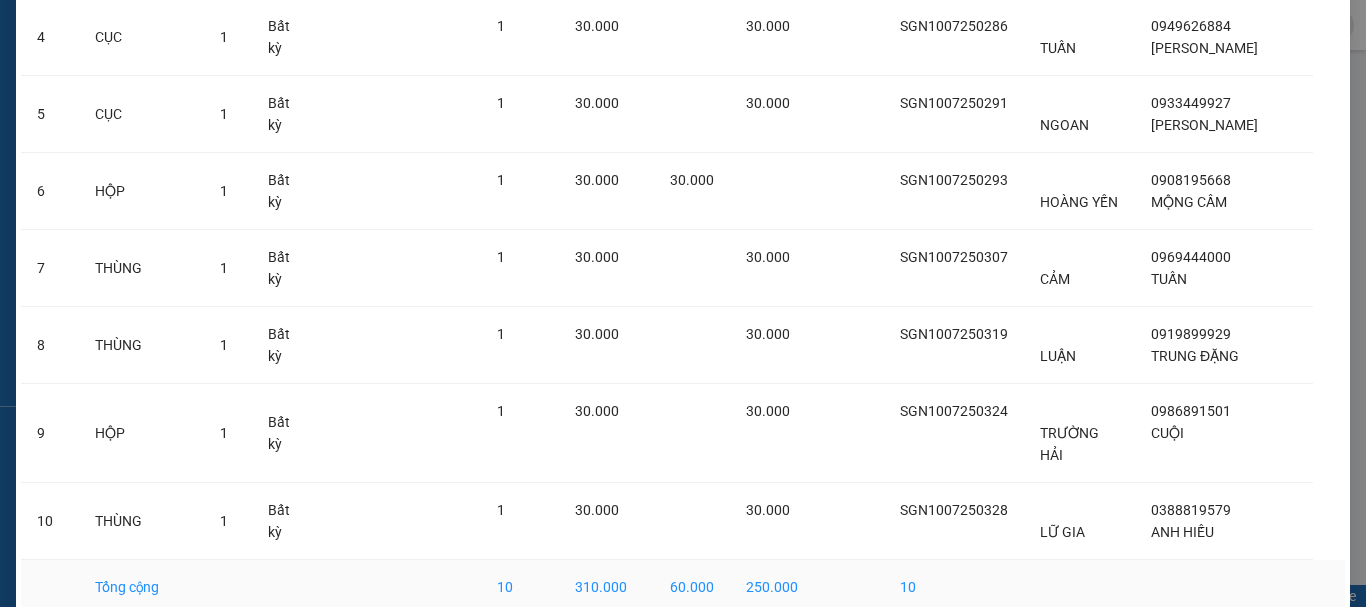 scroll, scrollTop: 477, scrollLeft: 0, axis: vertical 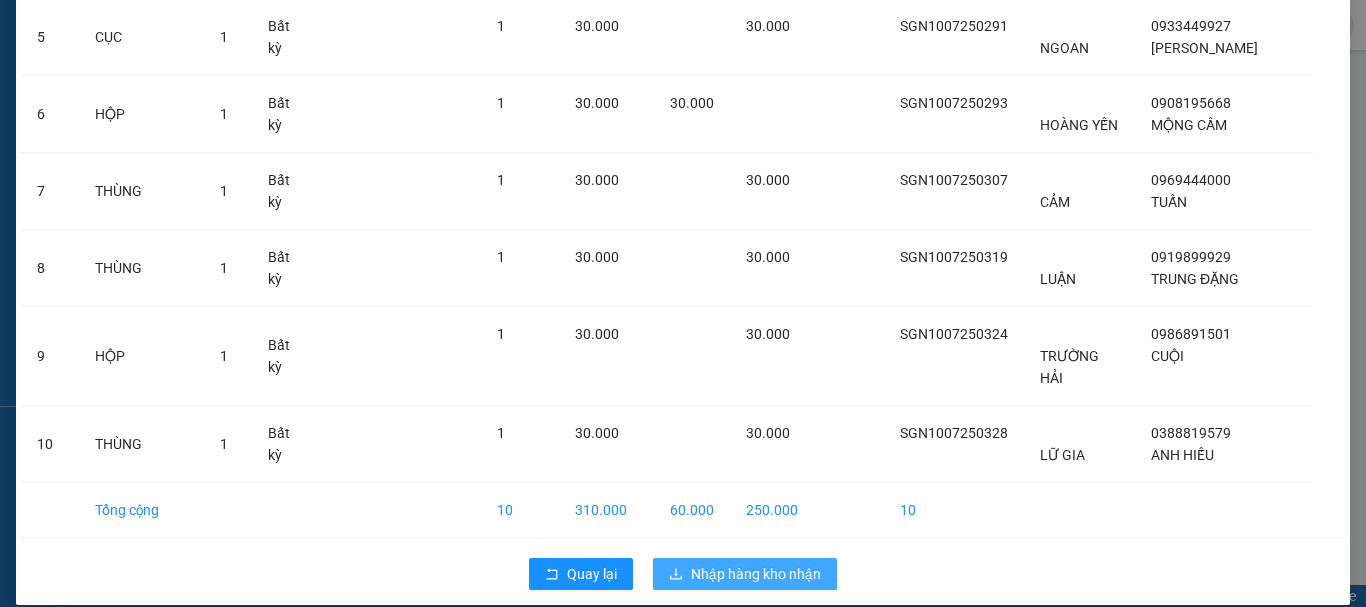 click on "Nhập hàng kho nhận" at bounding box center [756, 574] 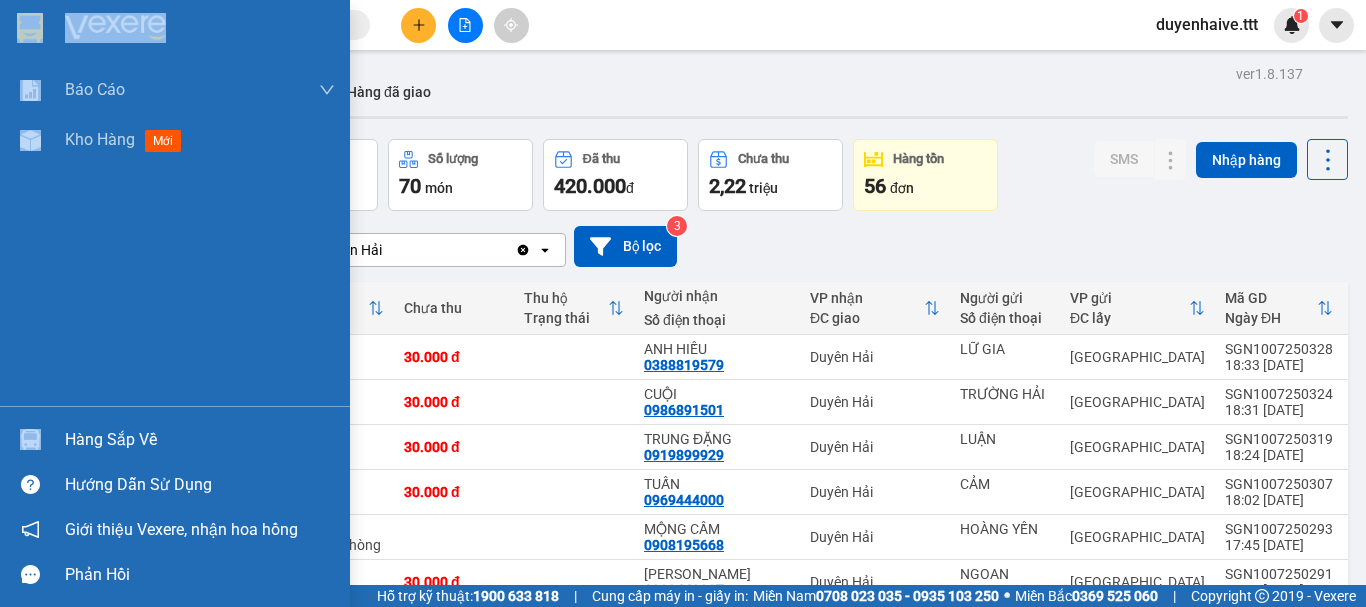 click on "Hàng sắp về" at bounding box center (200, 440) 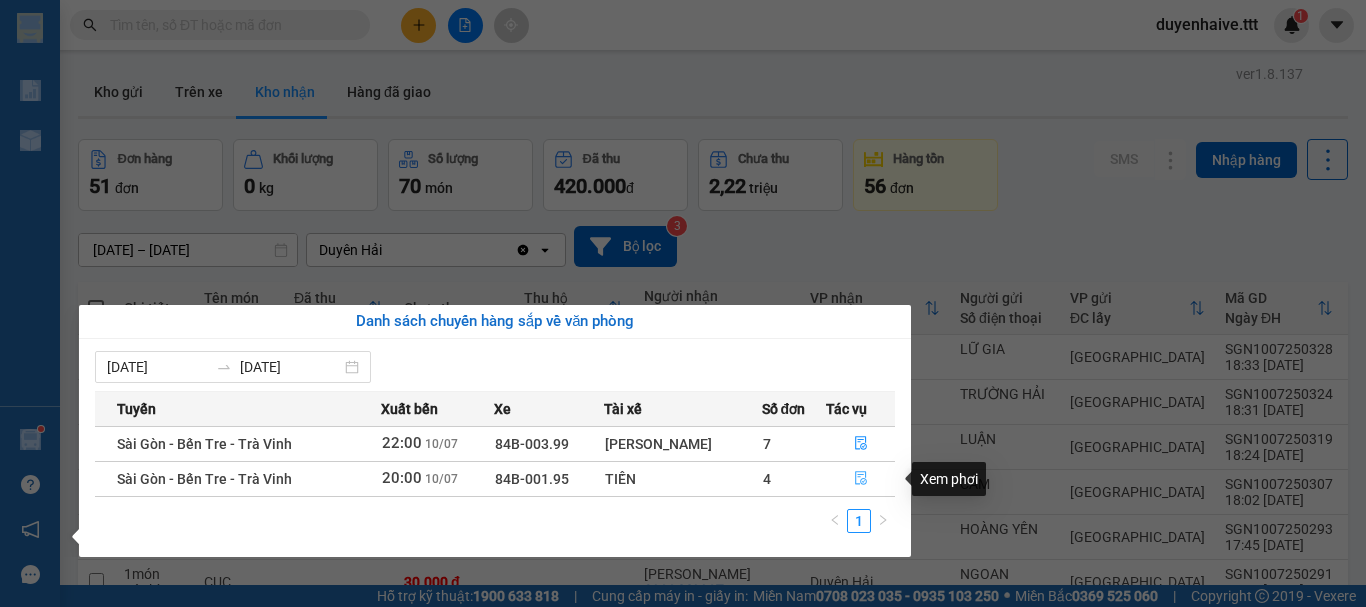 click 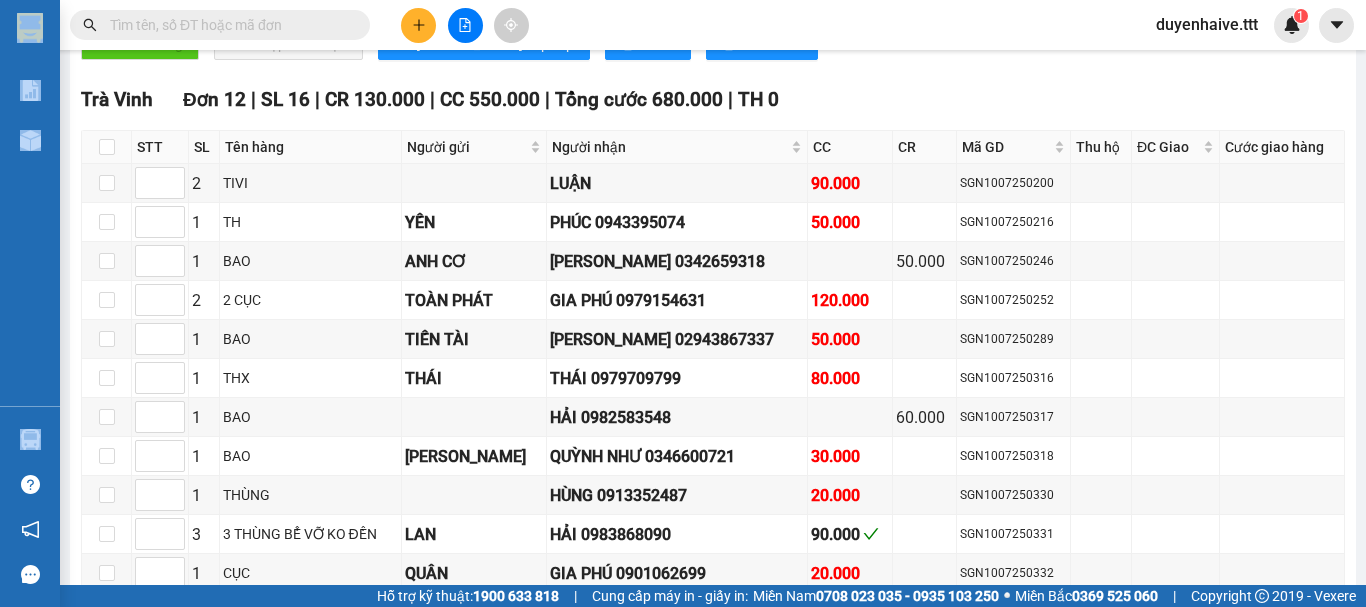 scroll, scrollTop: 700, scrollLeft: 0, axis: vertical 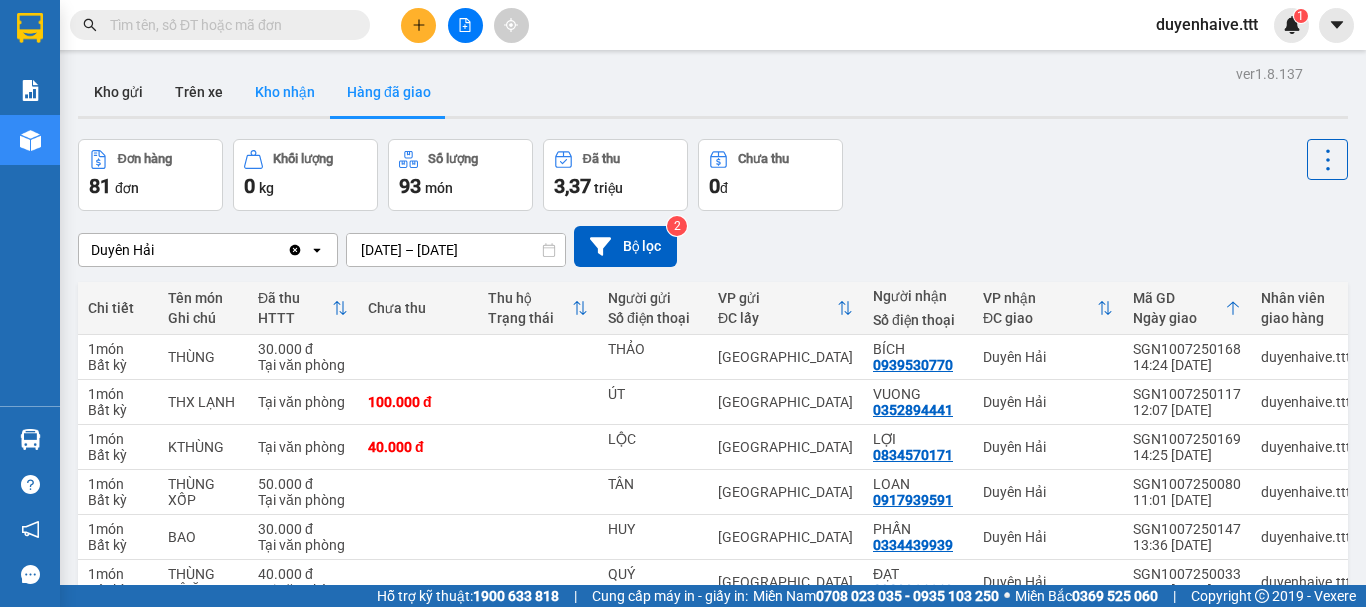 click on "Kho nhận" at bounding box center [285, 92] 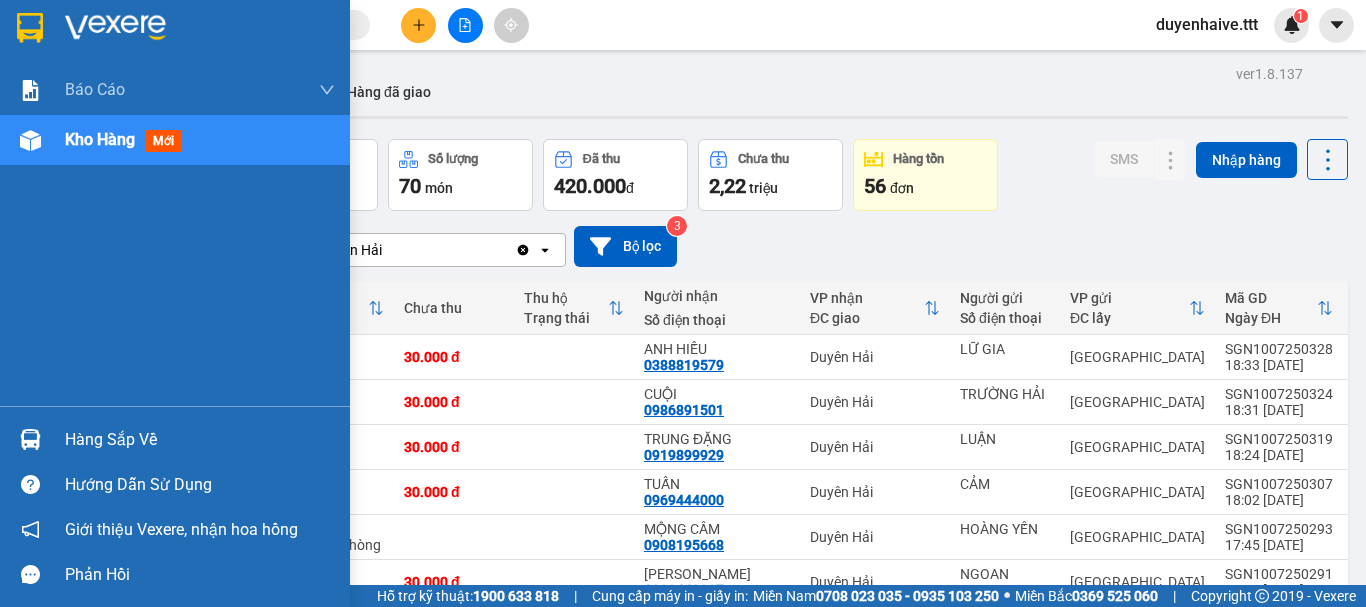 click on "Hàng sắp về" at bounding box center [200, 440] 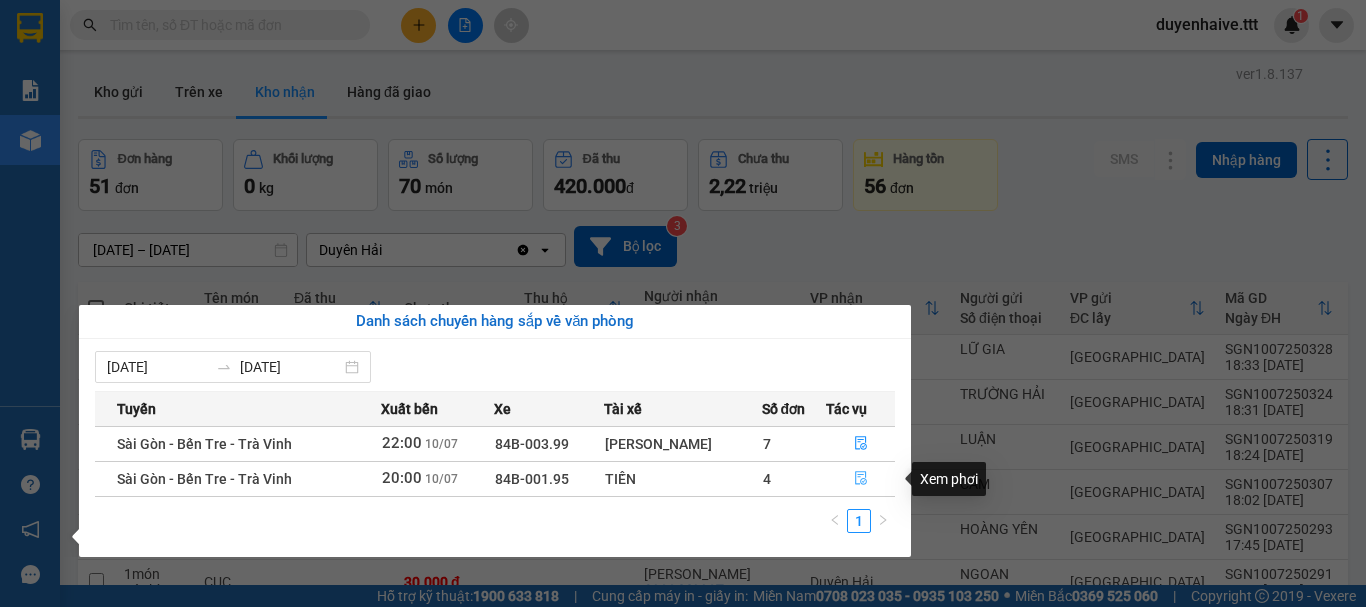 click 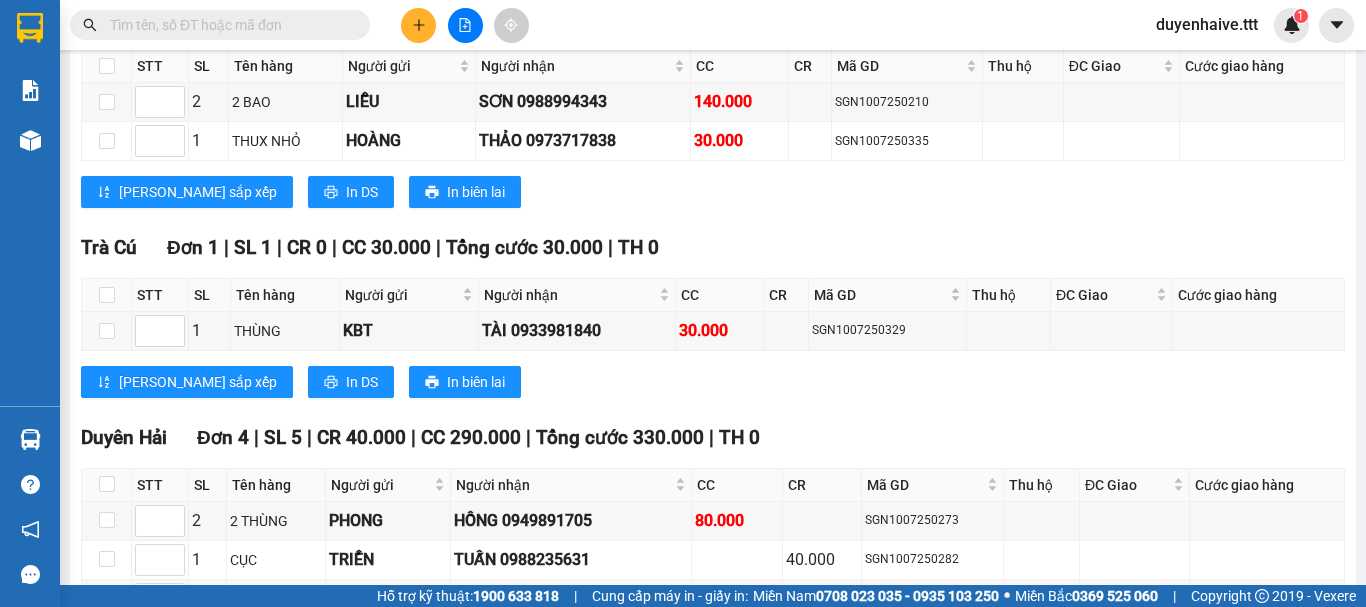 scroll, scrollTop: 1393, scrollLeft: 0, axis: vertical 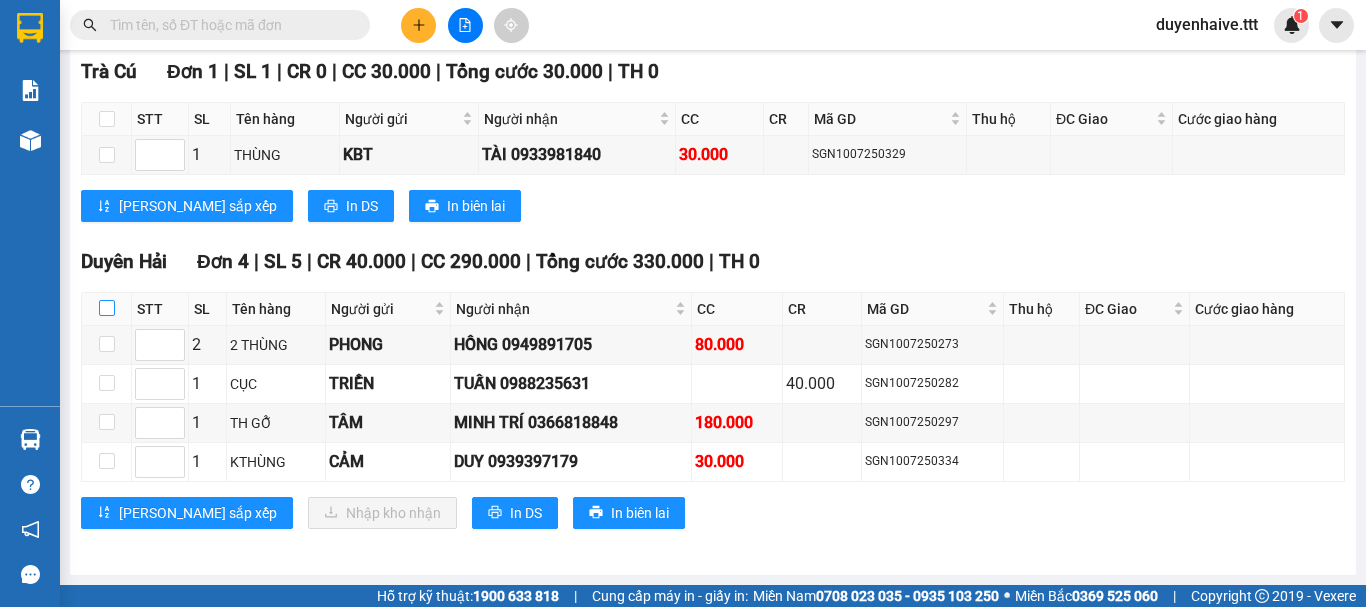 click at bounding box center [107, 308] 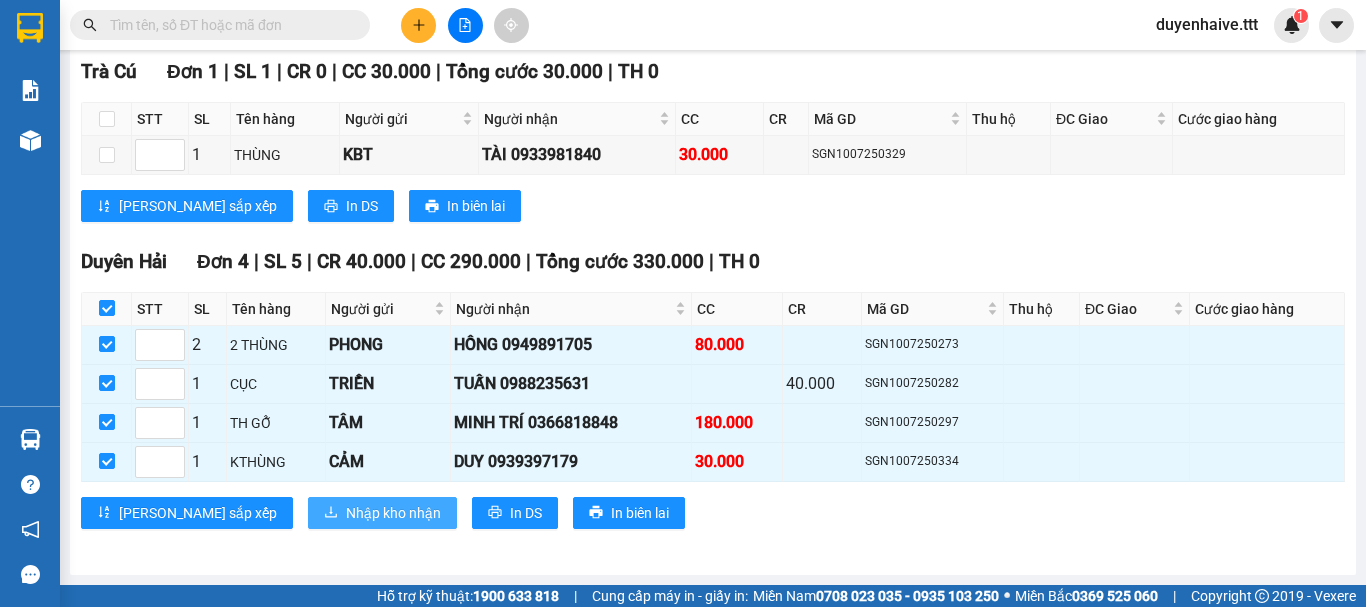 click on "Nhập kho nhận" at bounding box center (393, 513) 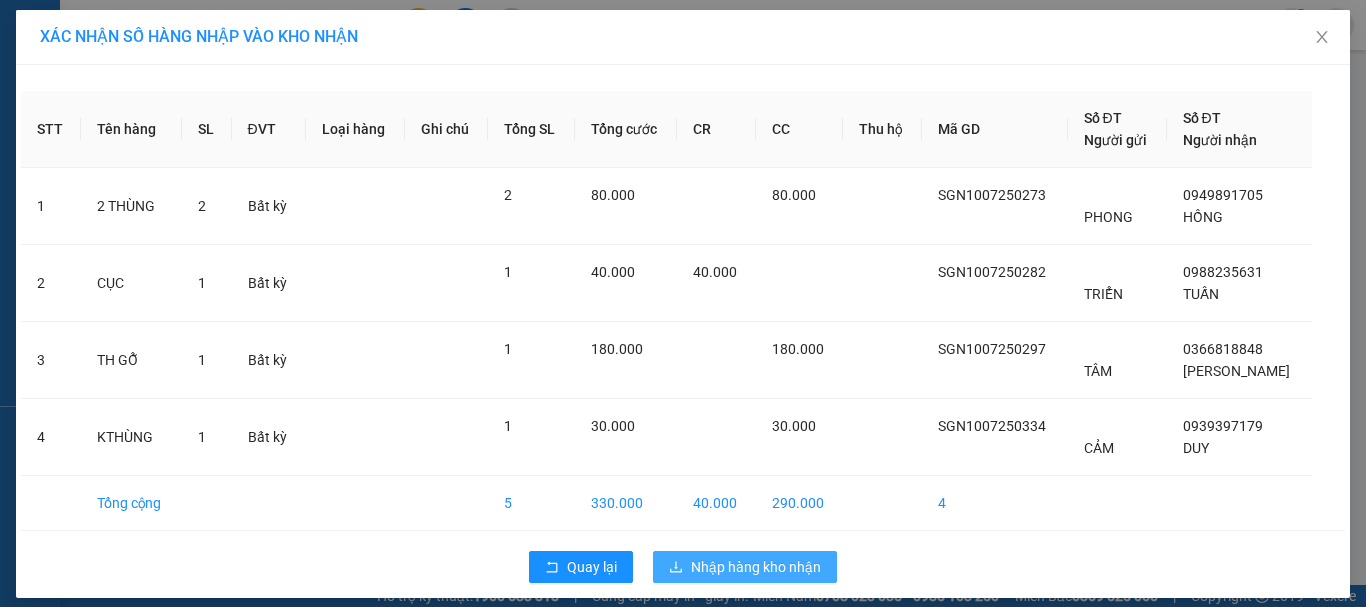click on "Nhập hàng kho nhận" at bounding box center [756, 567] 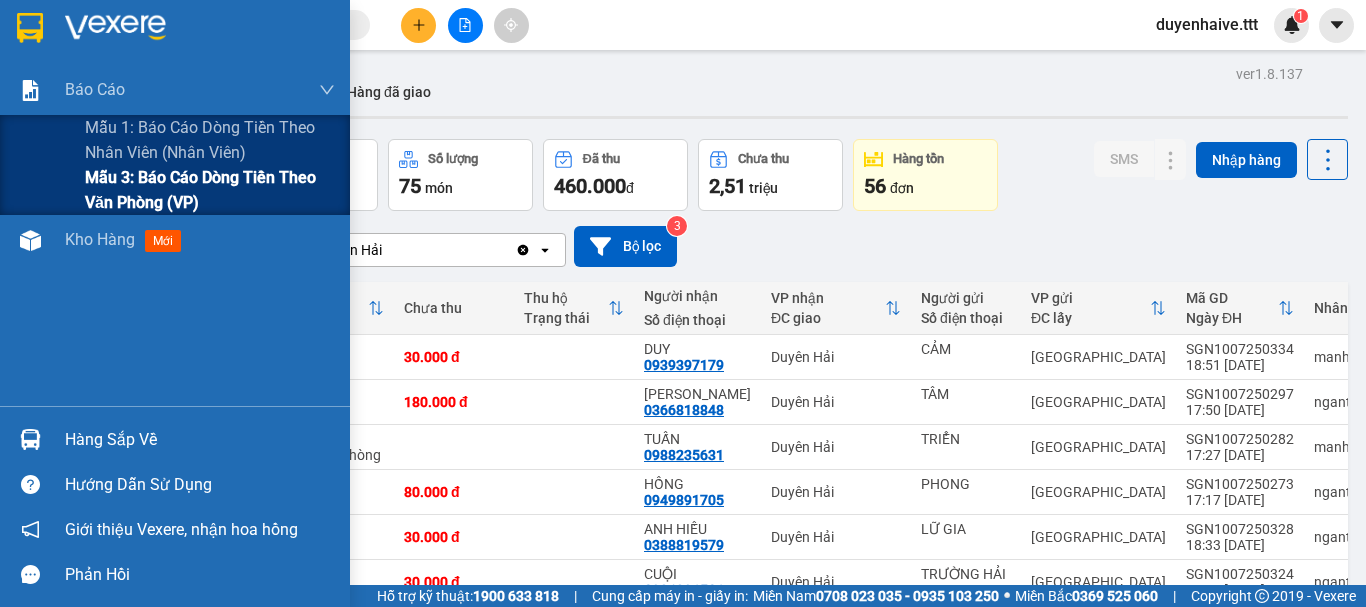click on "Mẫu 3: Báo cáo dòng tiền theo văn phòng (VP)" at bounding box center (210, 190) 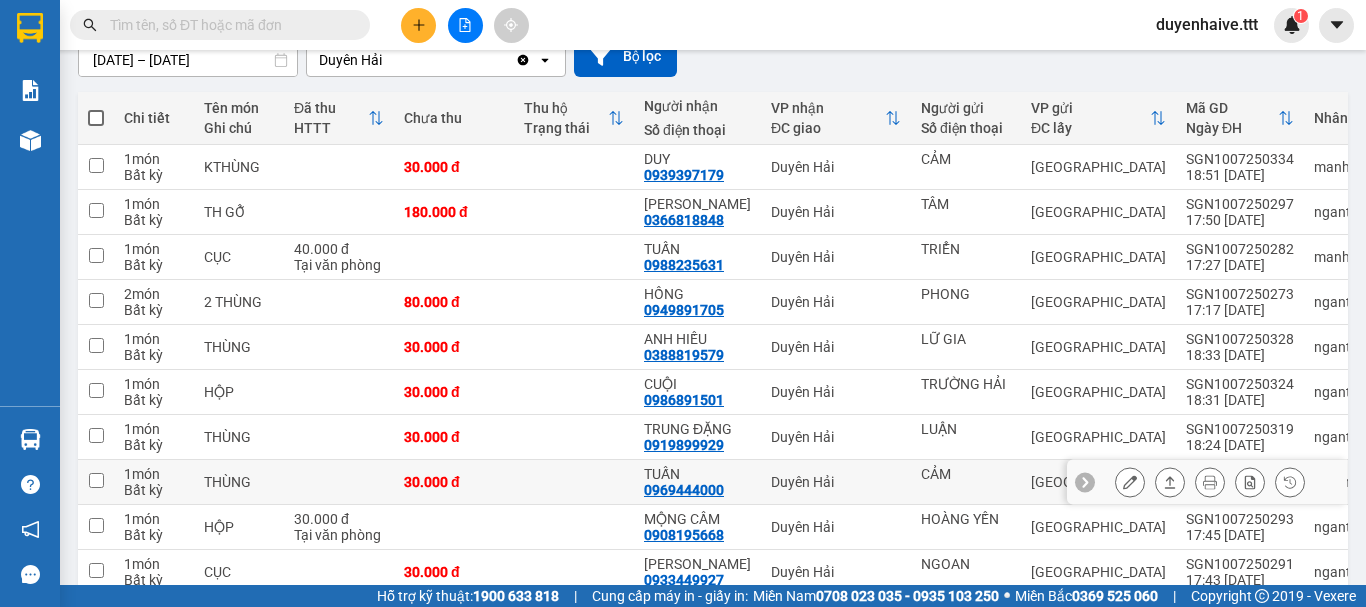 scroll, scrollTop: 290, scrollLeft: 0, axis: vertical 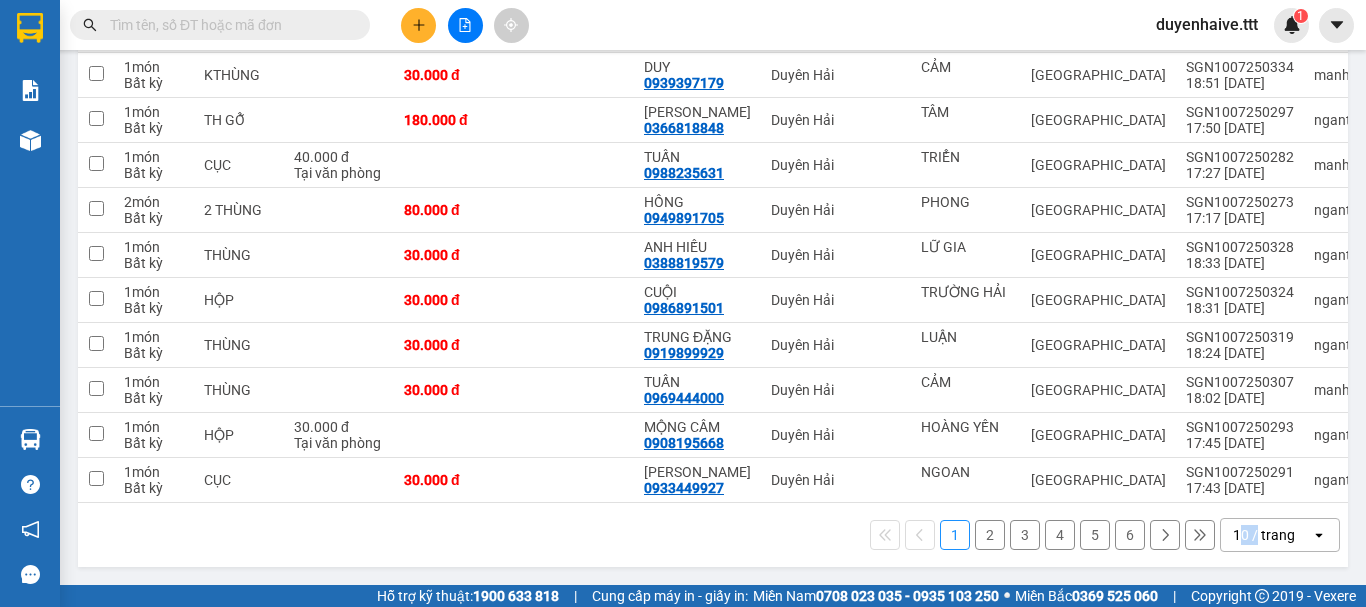drag, startPoint x: 1227, startPoint y: 527, endPoint x: 1250, endPoint y: 519, distance: 24.351591 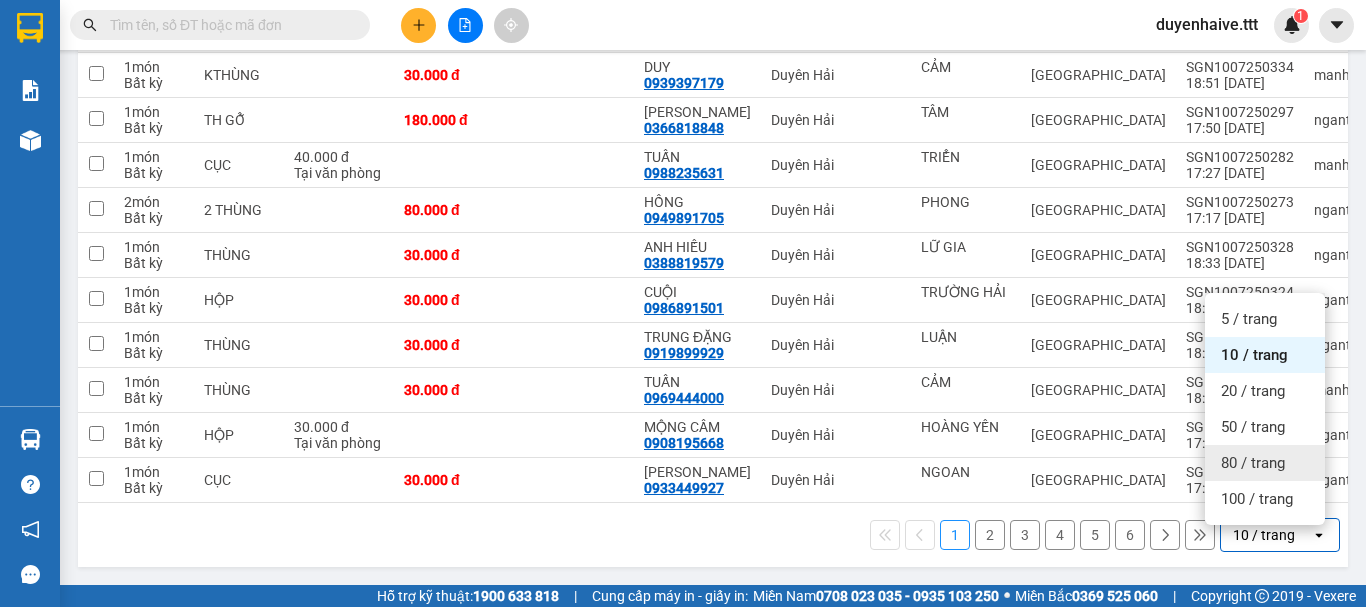 click on "80 / trang" at bounding box center (1253, 463) 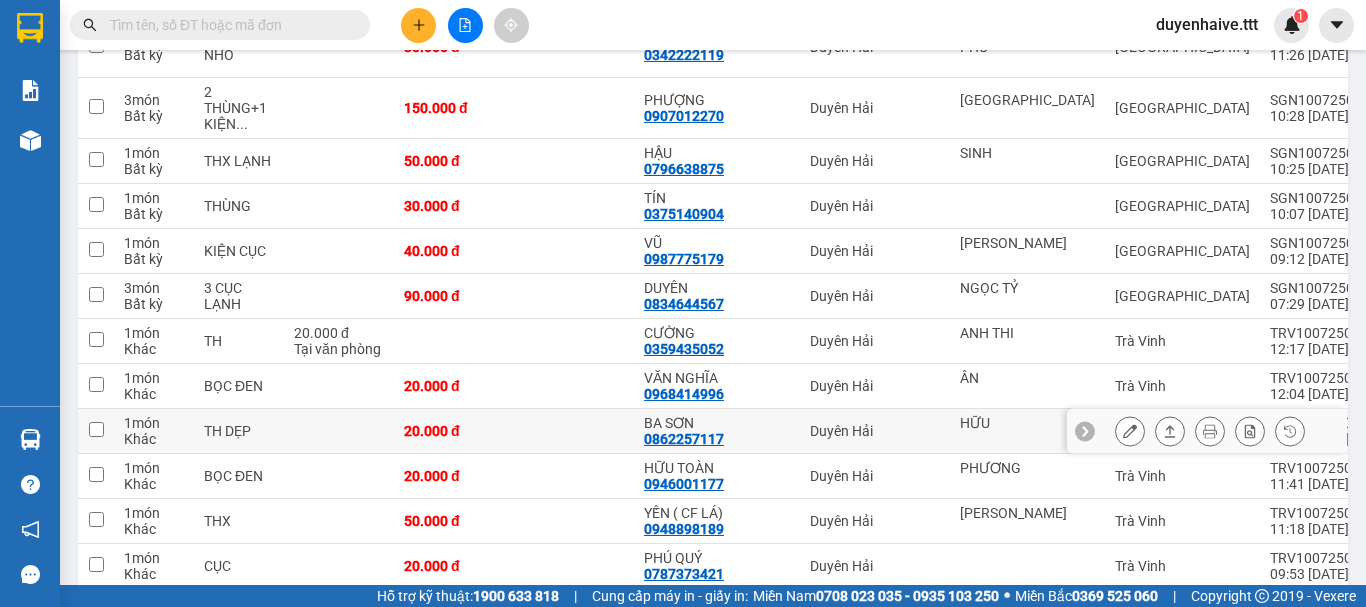 scroll, scrollTop: 1890, scrollLeft: 0, axis: vertical 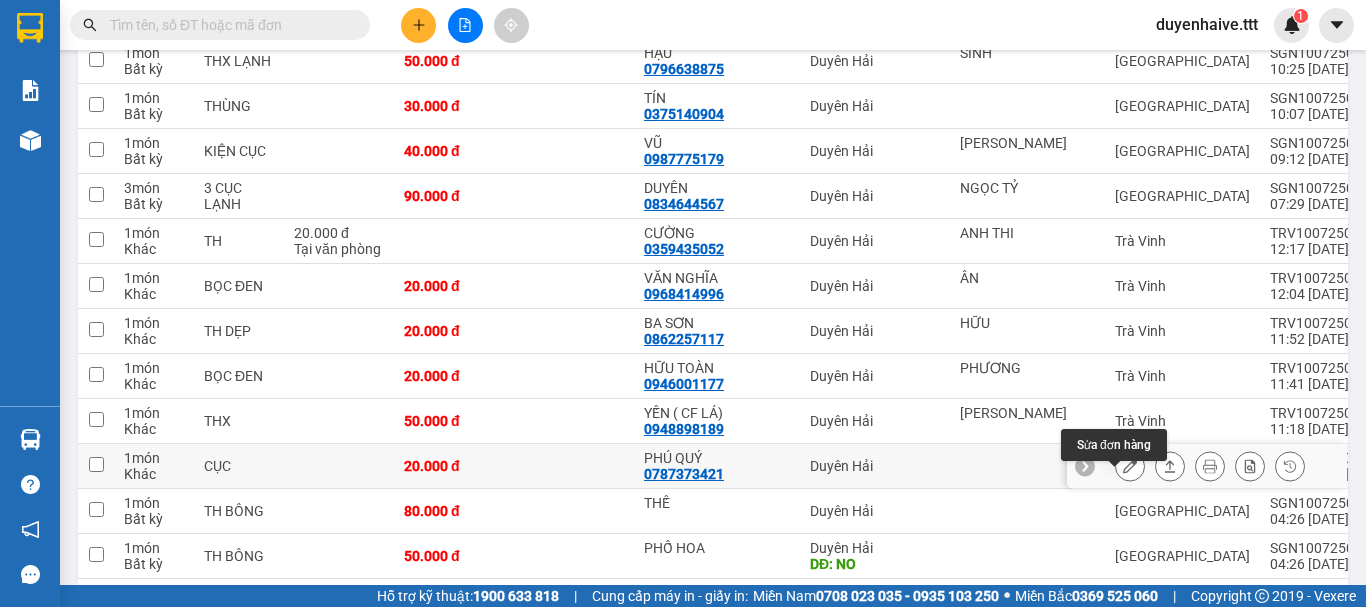 click at bounding box center [1130, 466] 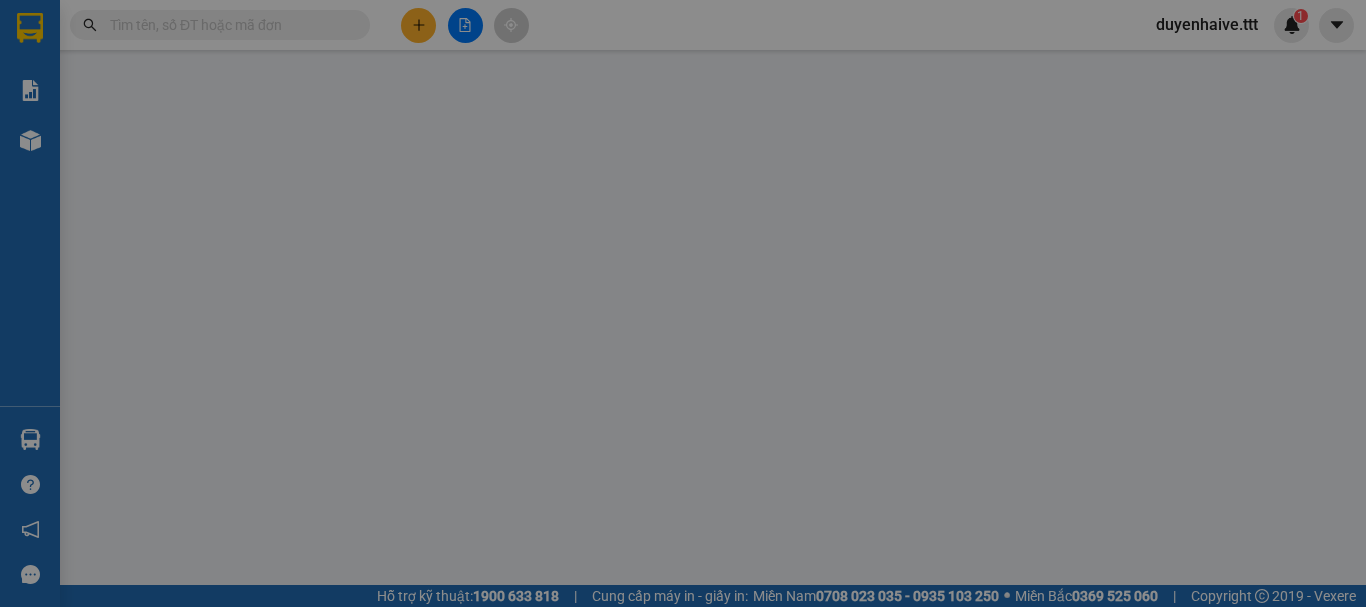 scroll, scrollTop: 0, scrollLeft: 0, axis: both 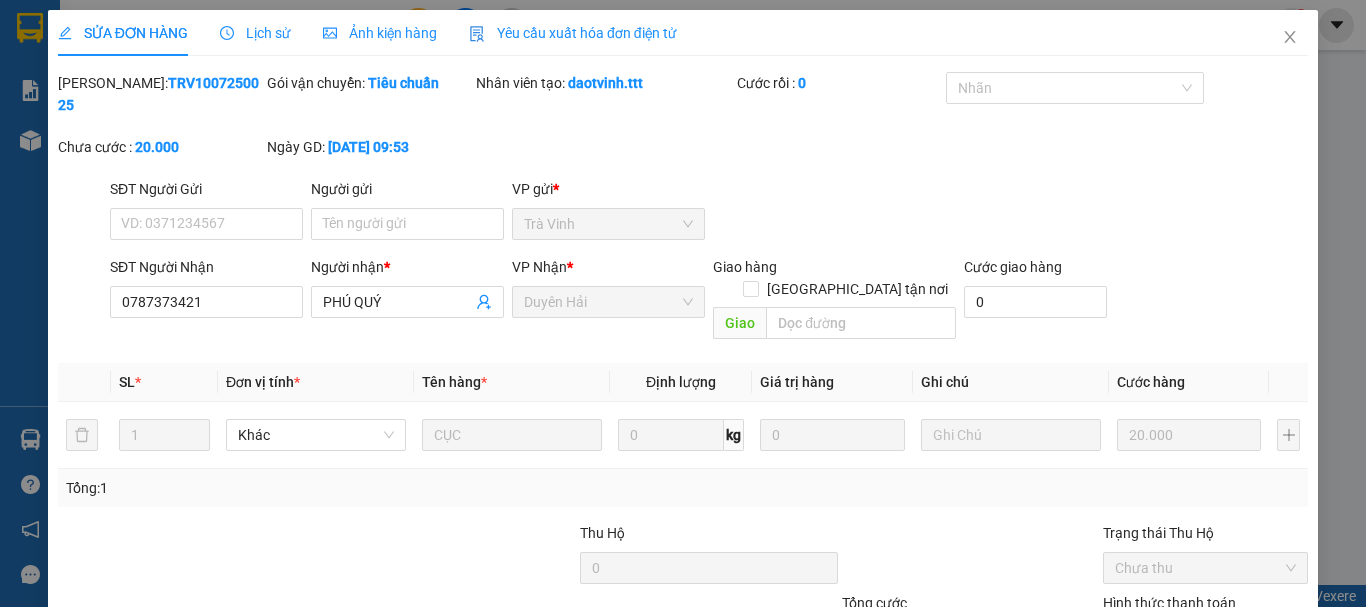 type on "0787373421" 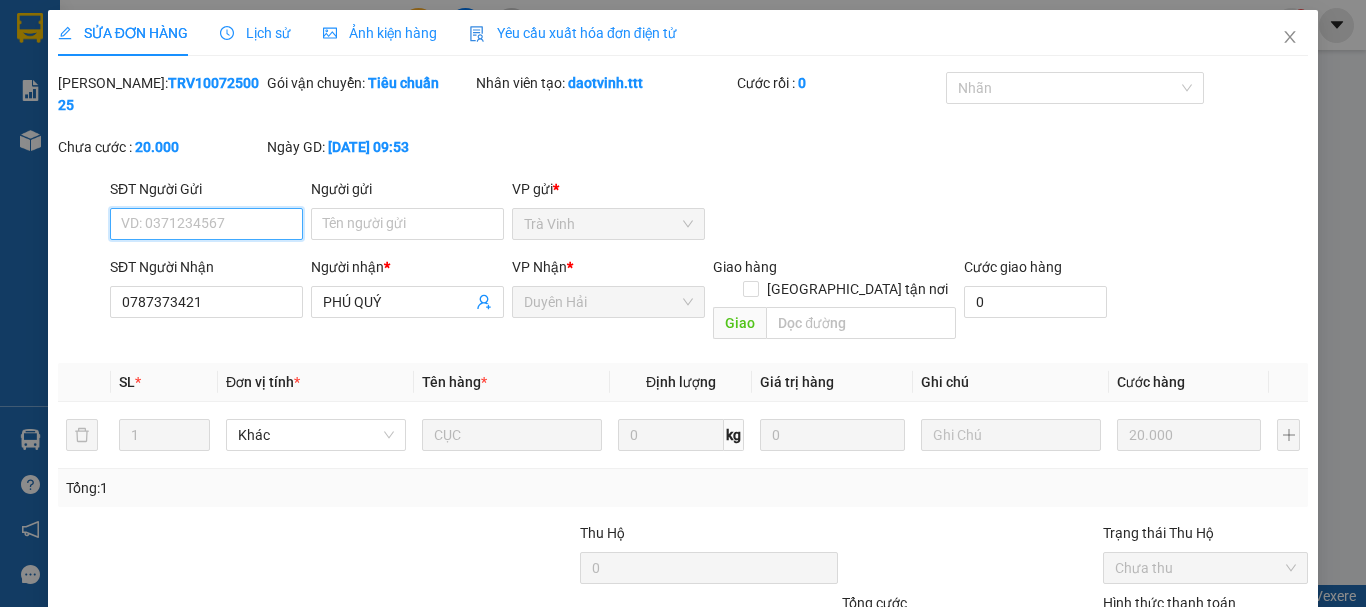 scroll, scrollTop: 137, scrollLeft: 0, axis: vertical 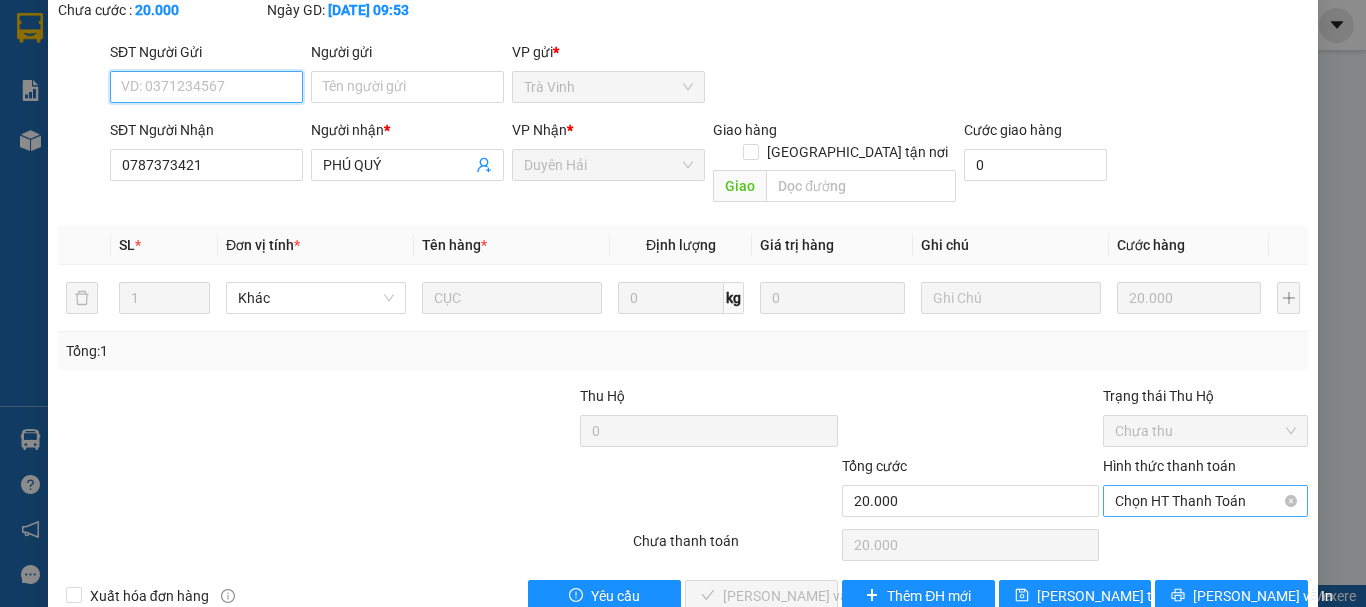 click on "Chọn HT Thanh Toán" at bounding box center (1205, 501) 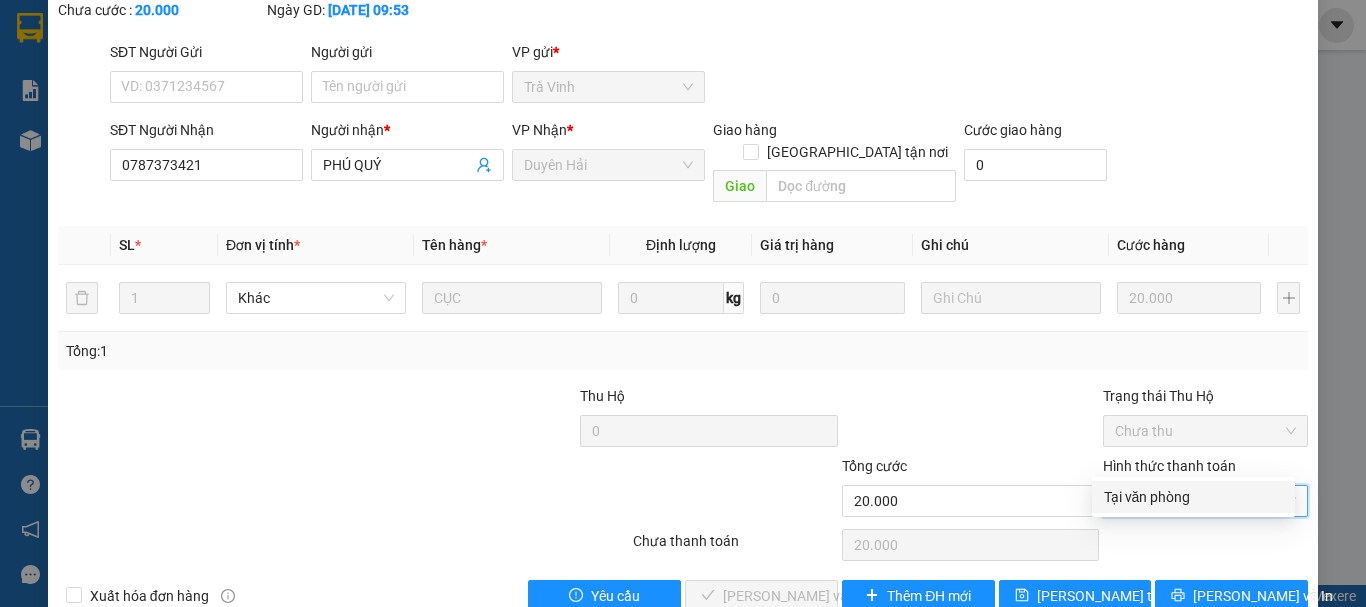 click on "Tại văn phòng" at bounding box center [1193, 497] 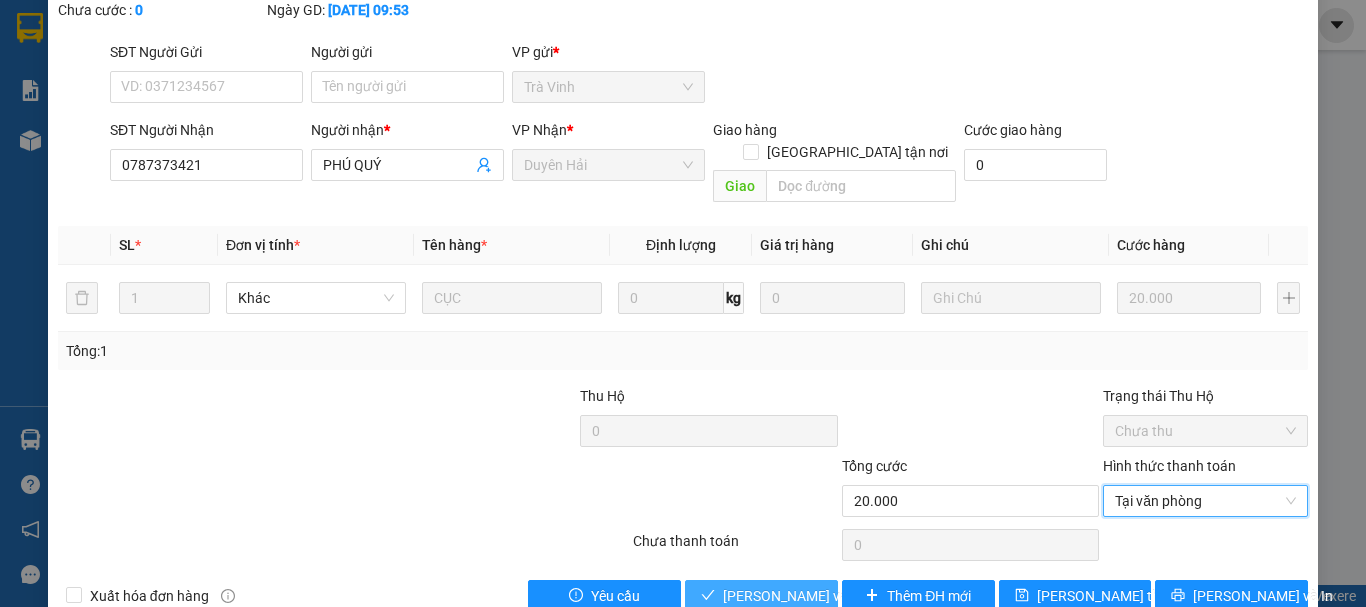 click on "Lưu và Giao hàng" at bounding box center [819, 596] 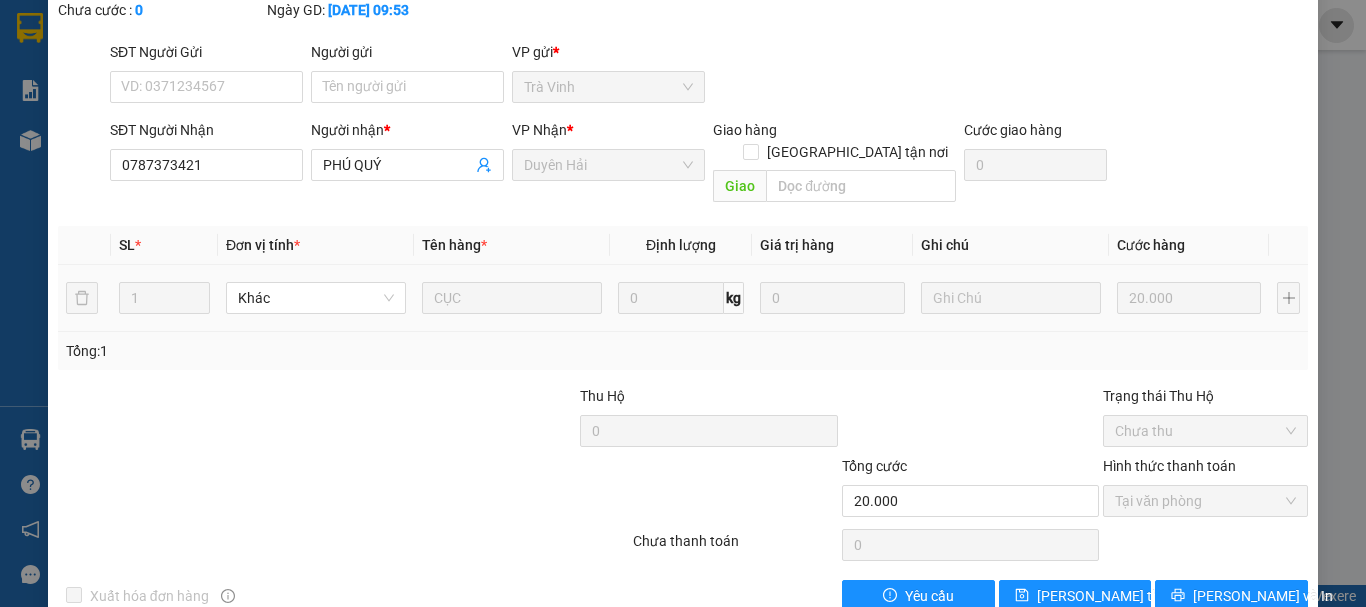 scroll, scrollTop: 0, scrollLeft: 0, axis: both 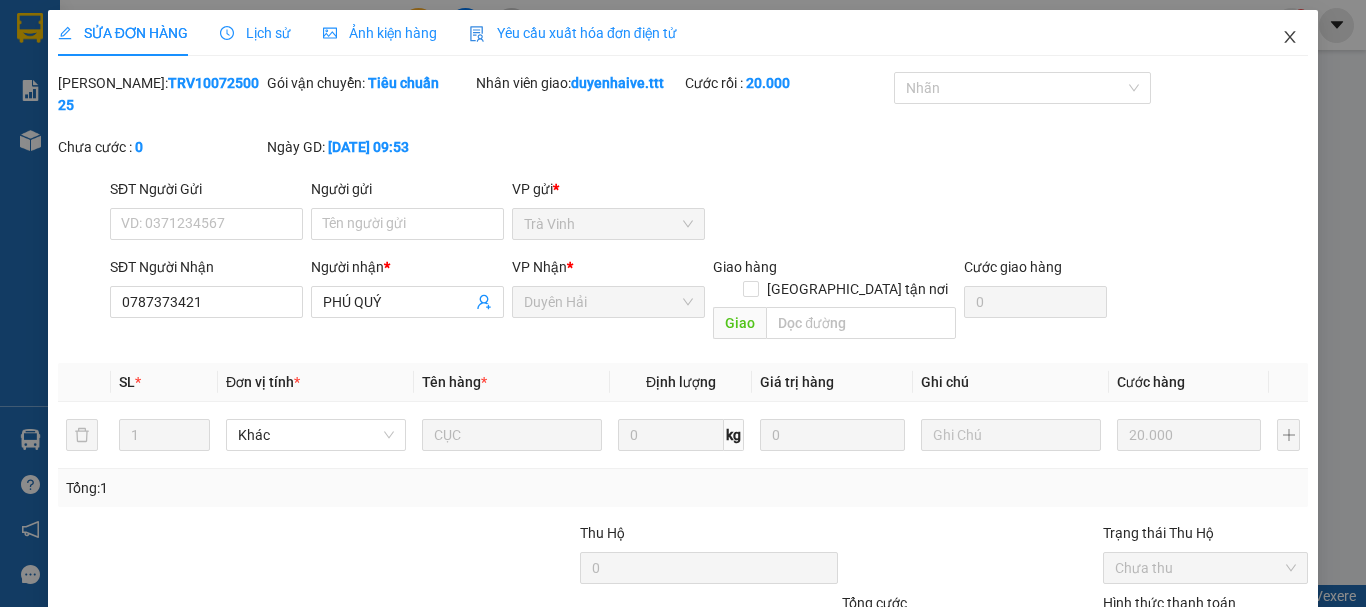 click 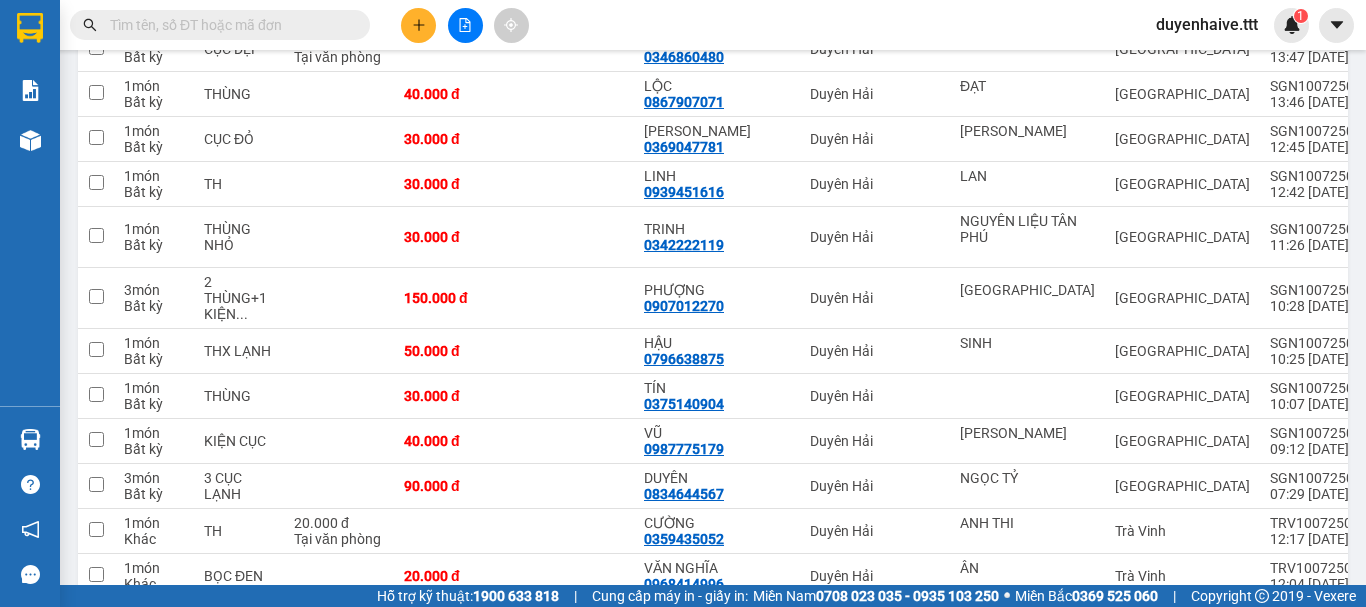 scroll, scrollTop: 1200, scrollLeft: 0, axis: vertical 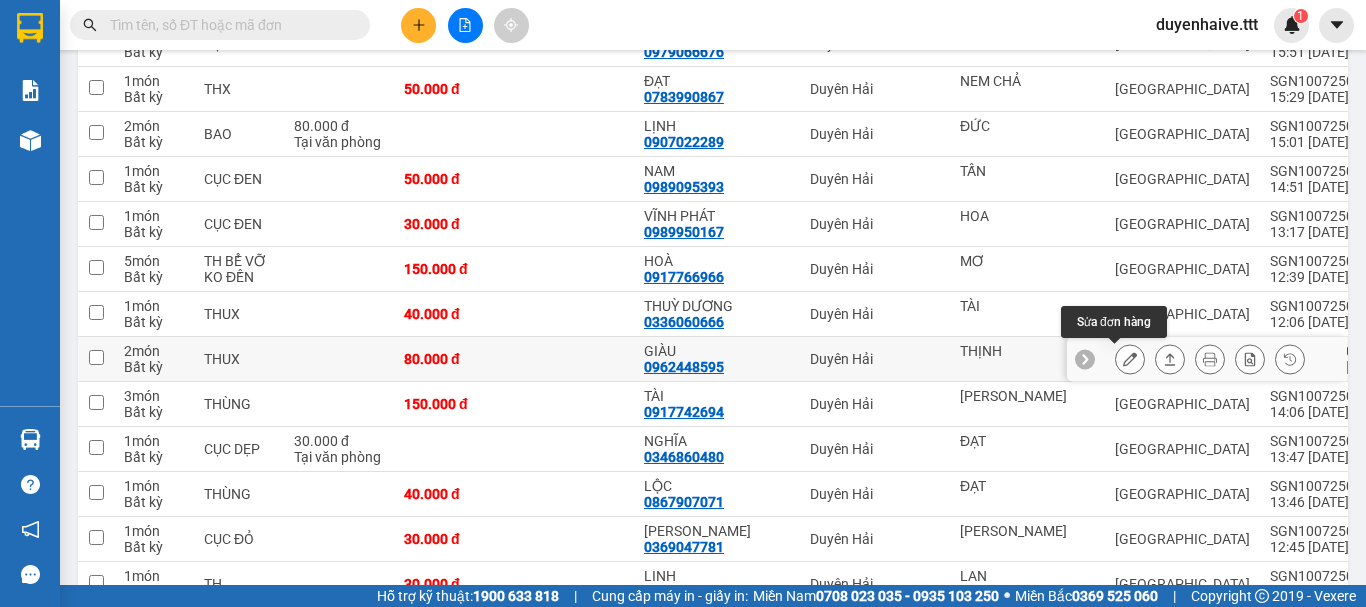 click 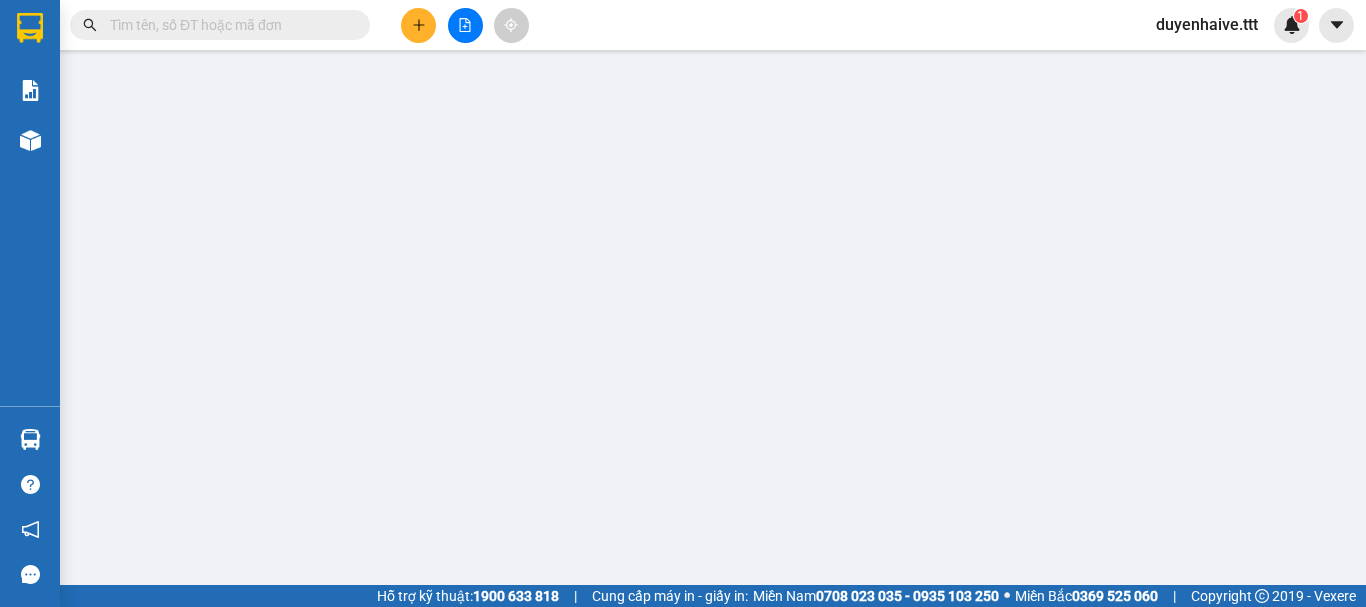 scroll, scrollTop: 0, scrollLeft: 0, axis: both 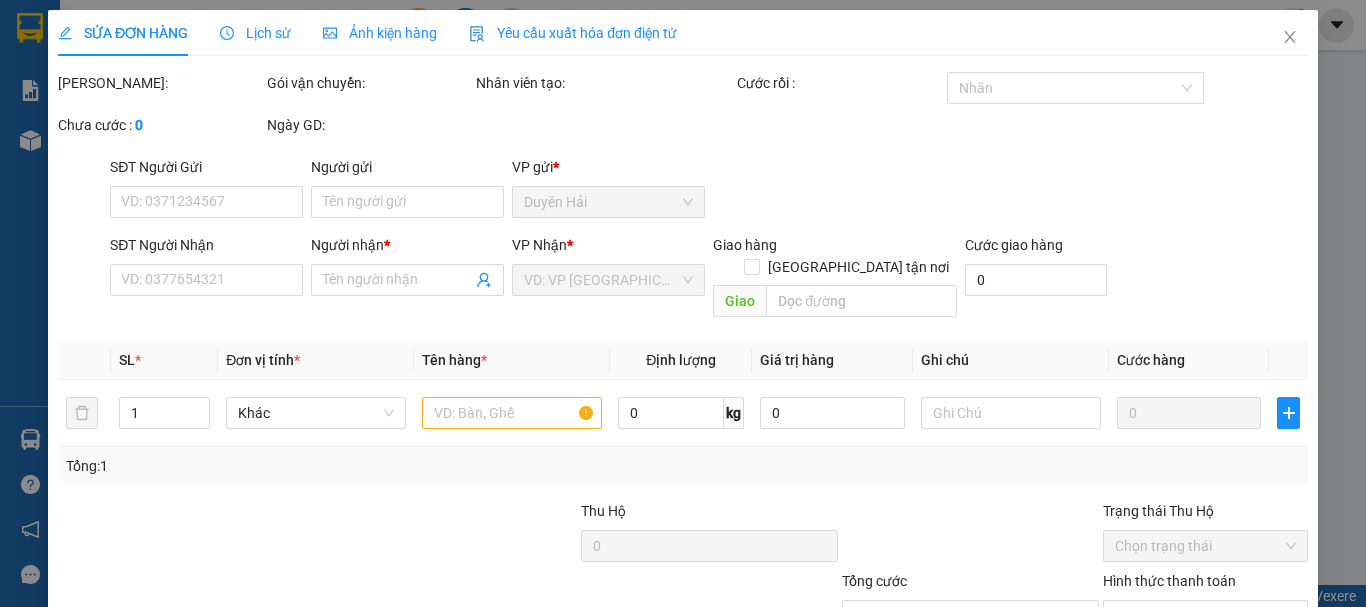 type on "THỊNH" 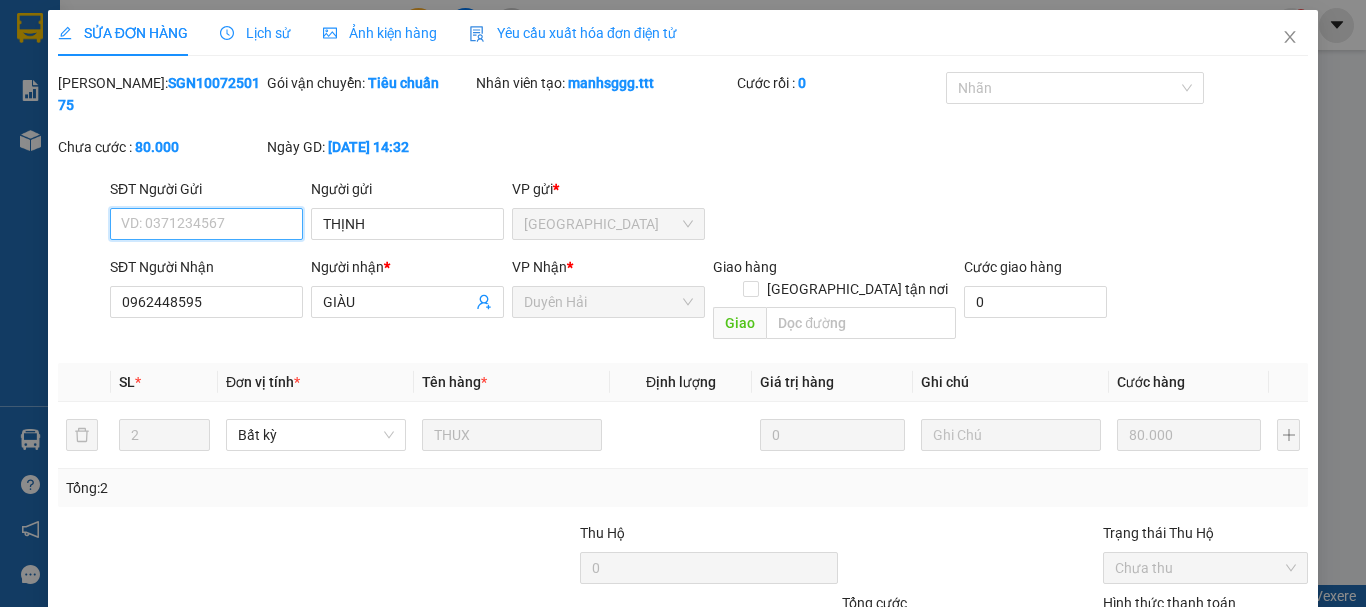 scroll, scrollTop: 137, scrollLeft: 0, axis: vertical 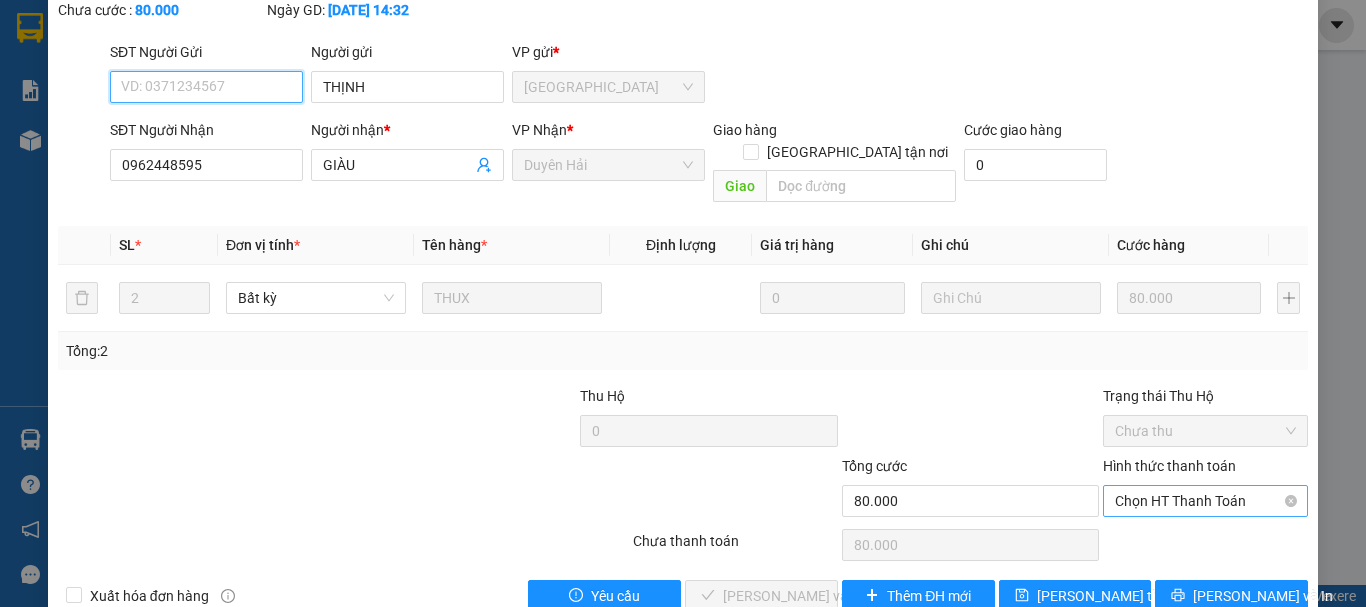 click on "Chọn HT Thanh Toán" at bounding box center [1205, 501] 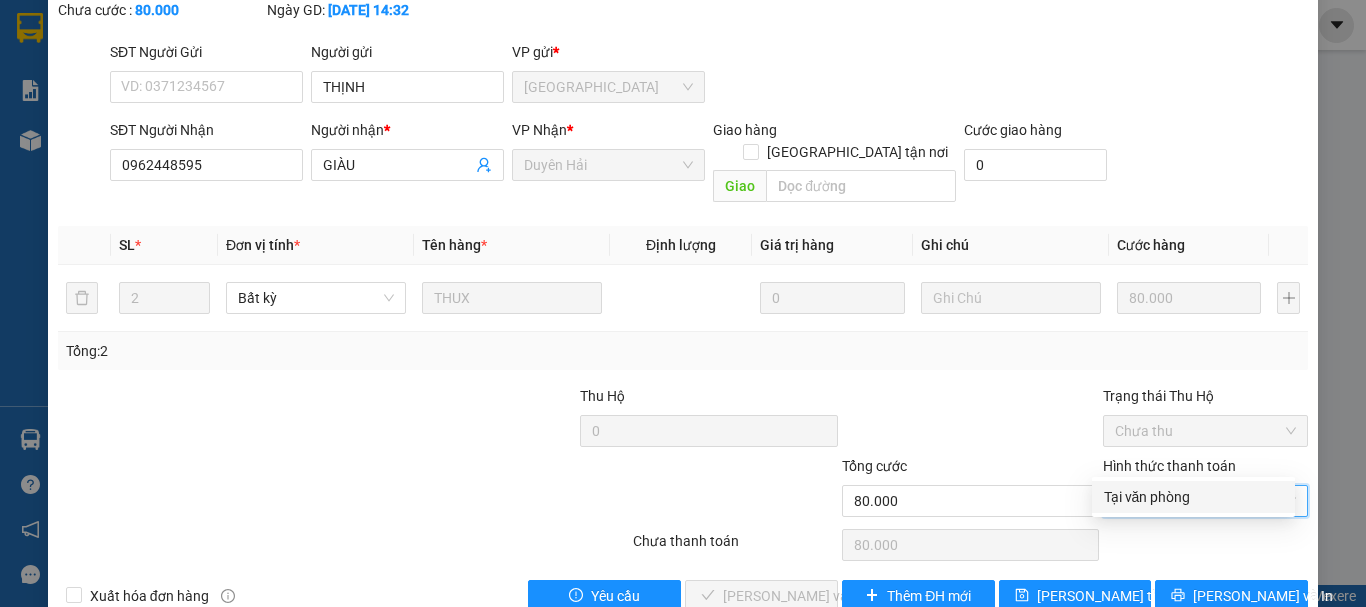 click on "Tại văn phòng" at bounding box center [1193, 497] 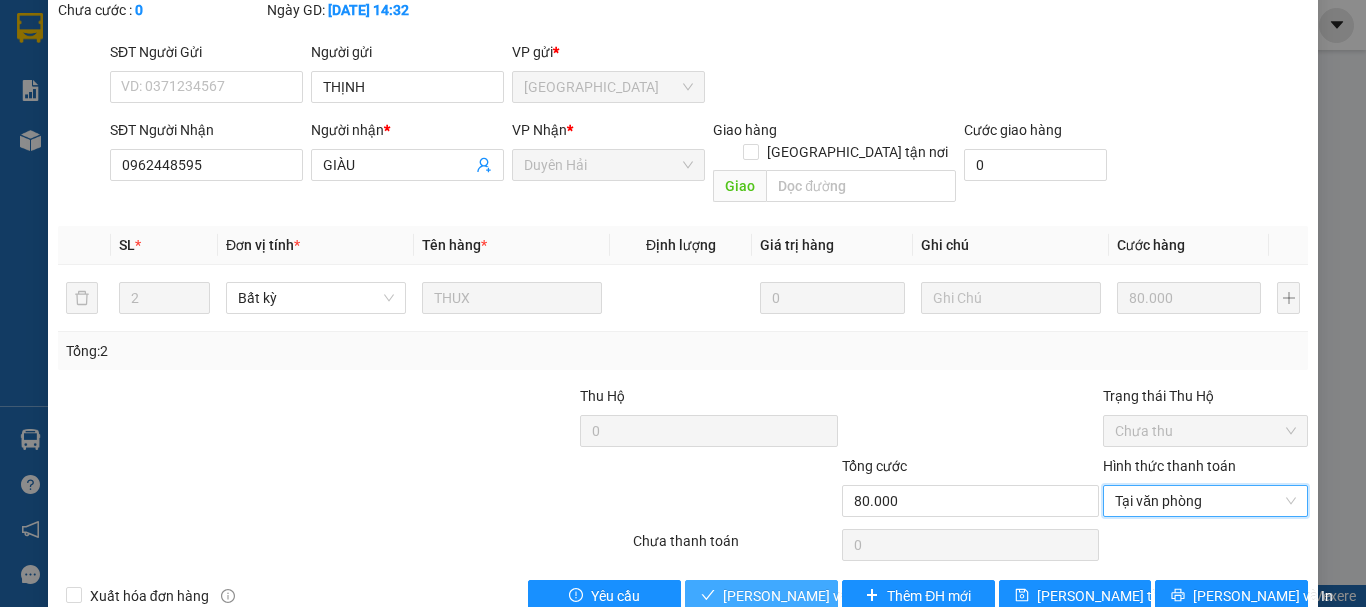click on "Lưu và Giao hàng" at bounding box center (819, 596) 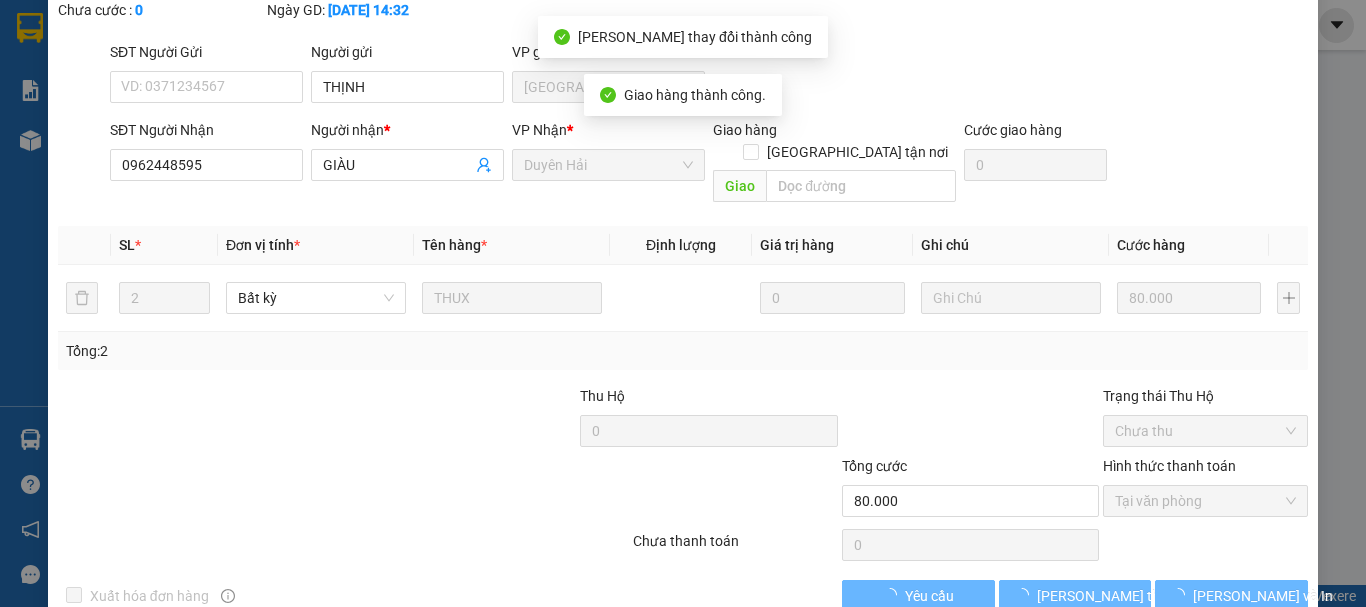 scroll, scrollTop: 0, scrollLeft: 0, axis: both 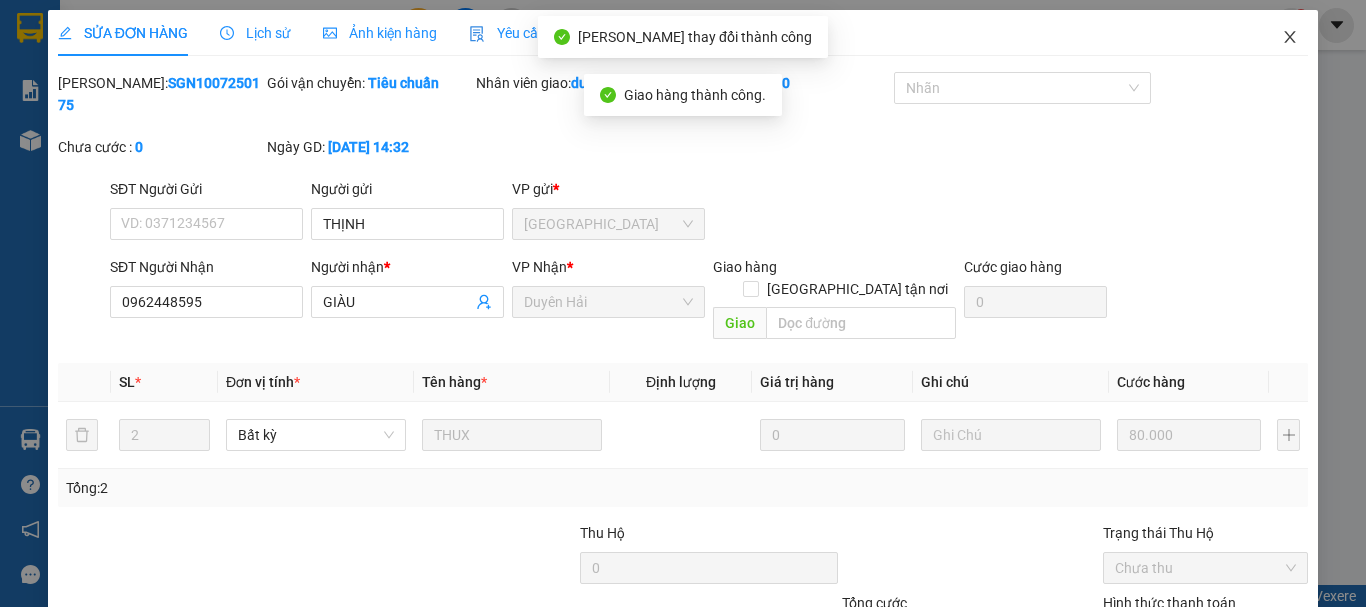 click 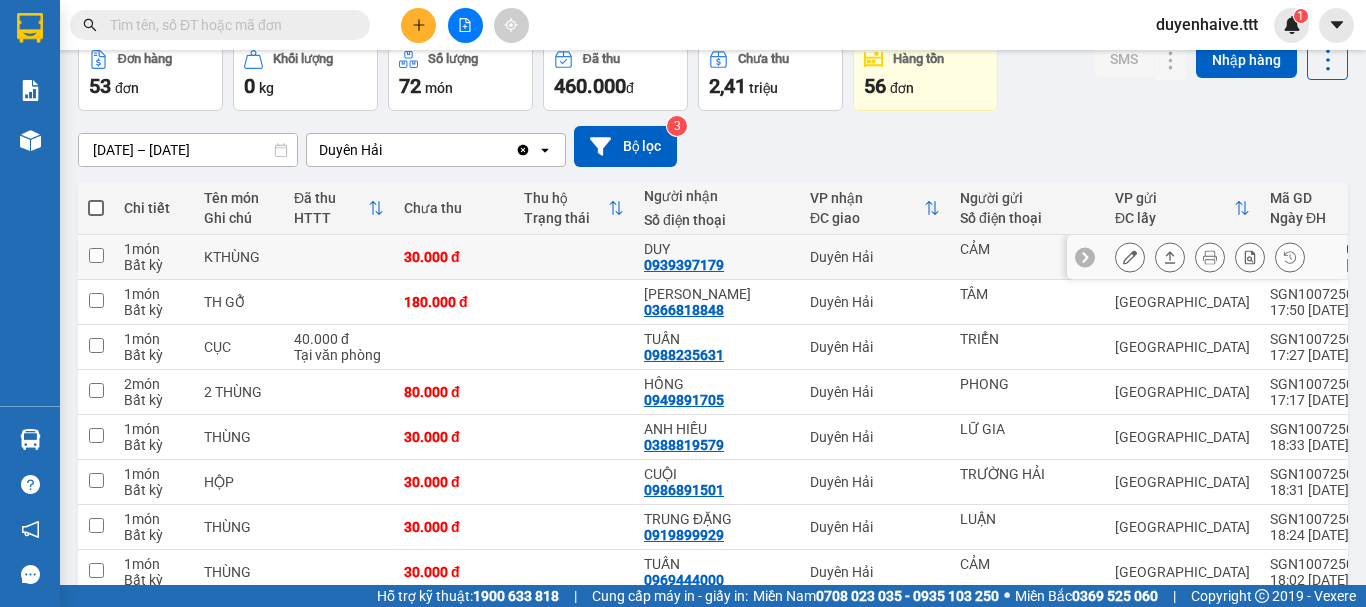 scroll, scrollTop: 0, scrollLeft: 0, axis: both 